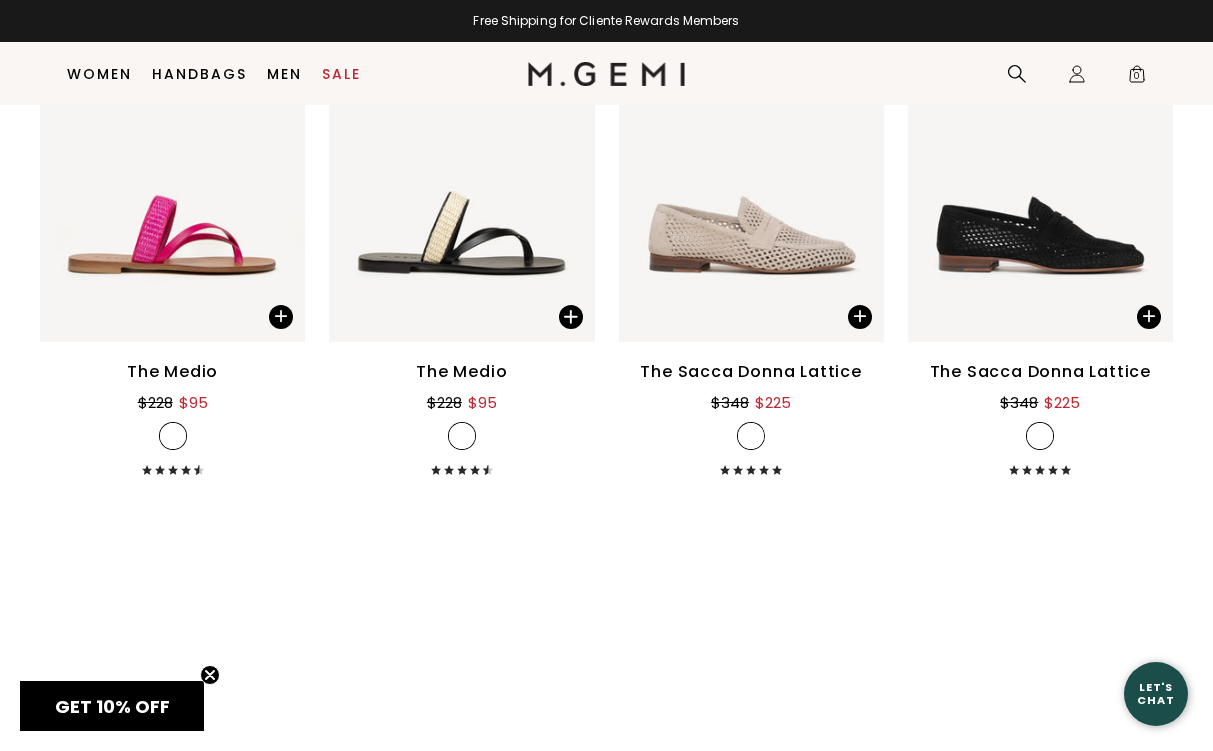scroll, scrollTop: 1995, scrollLeft: 0, axis: vertical 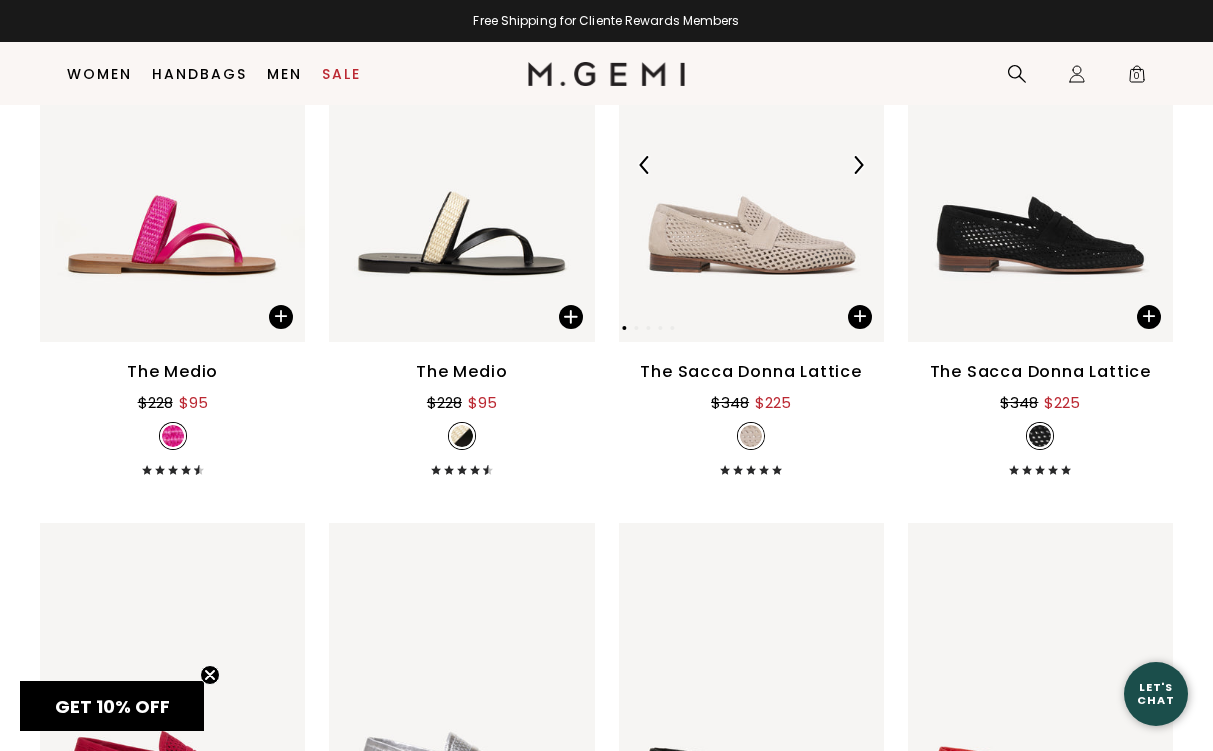 click at bounding box center (751, 164) 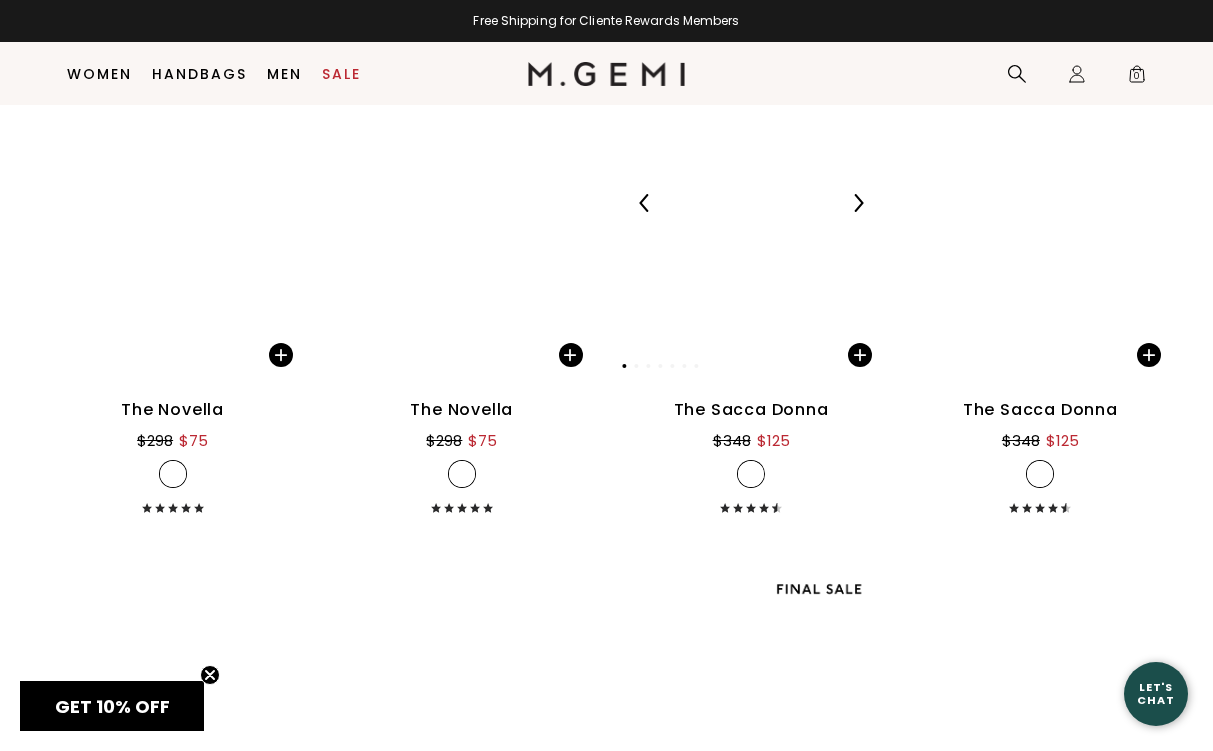scroll, scrollTop: 10503, scrollLeft: 0, axis: vertical 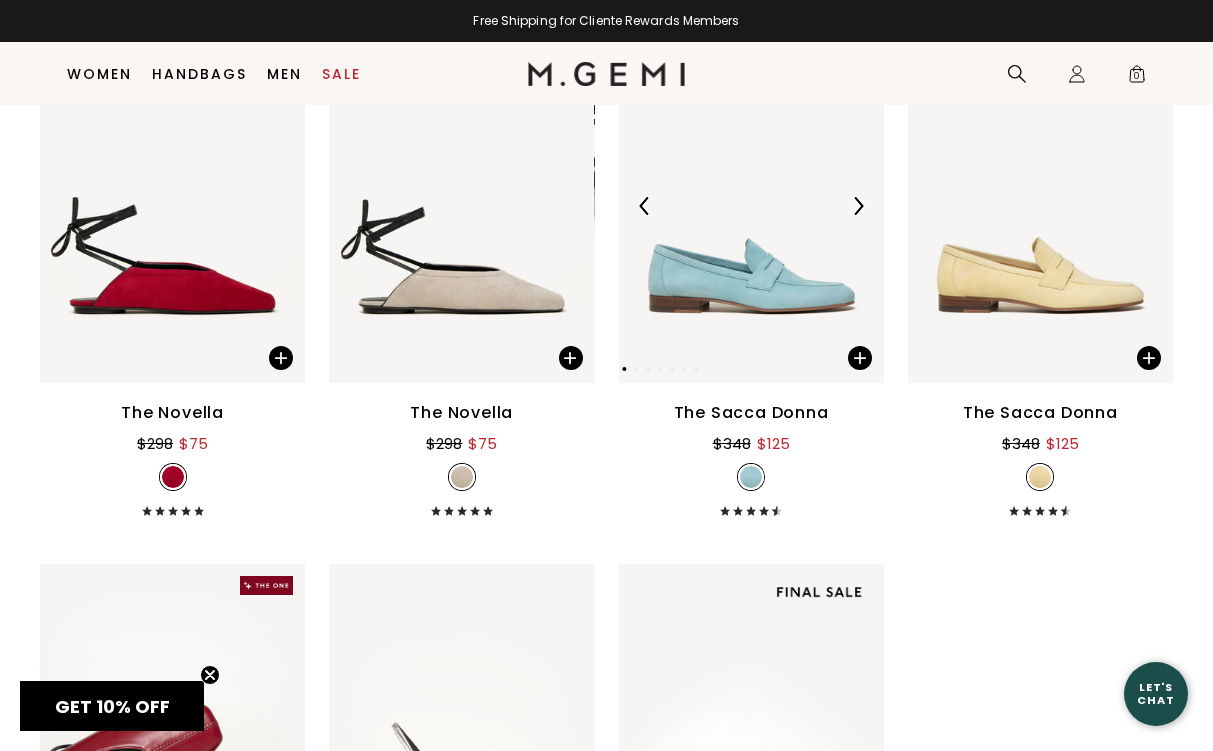 click at bounding box center [751, 206] 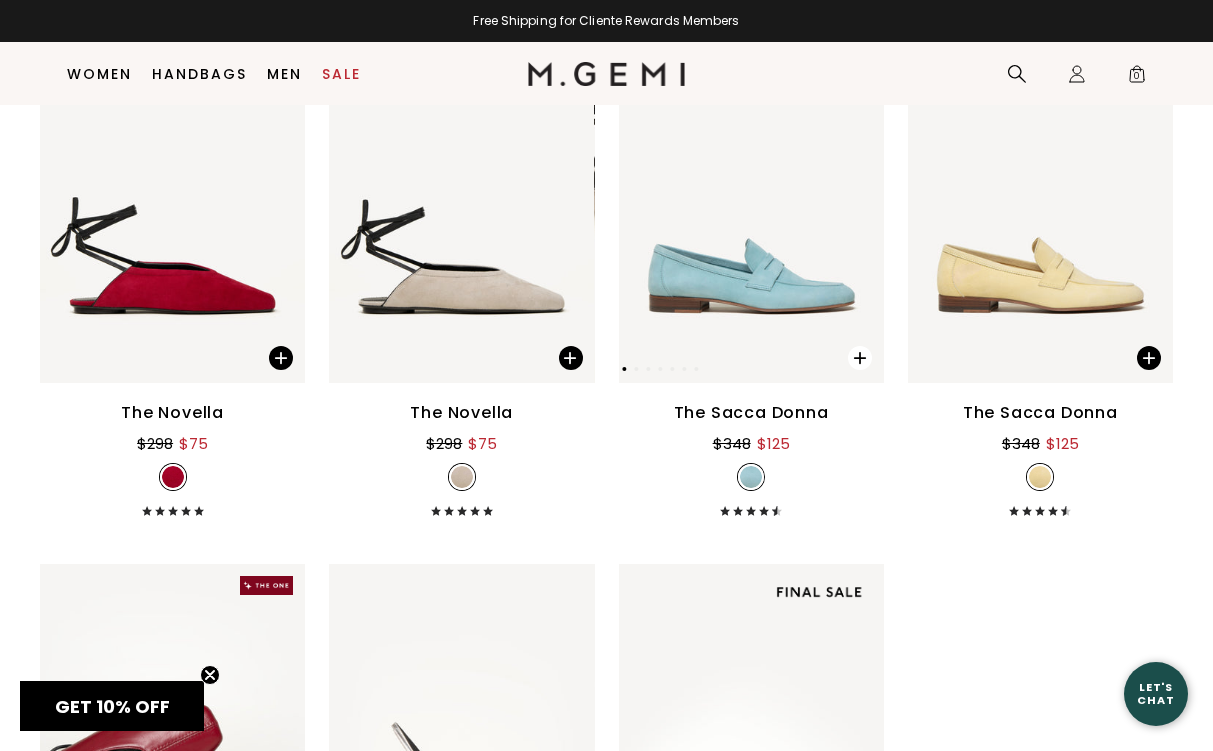 click at bounding box center (860, 358) 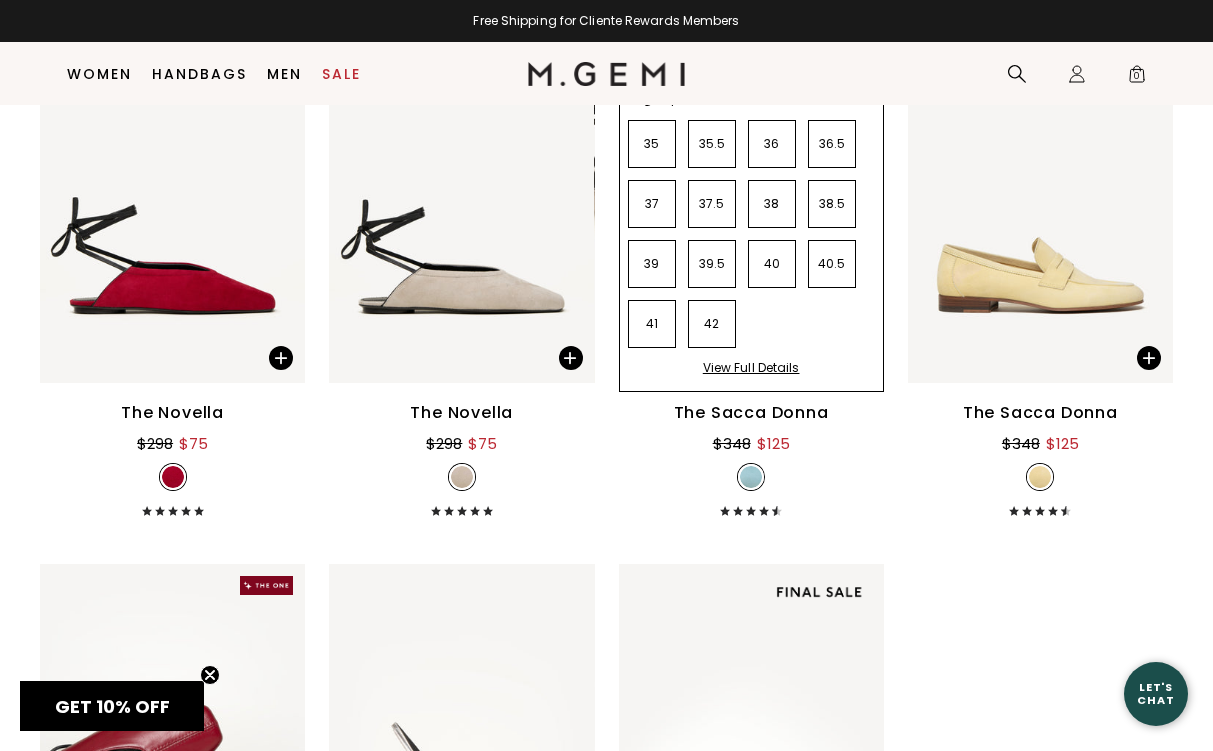 click on "View Full Details" at bounding box center [751, 375] 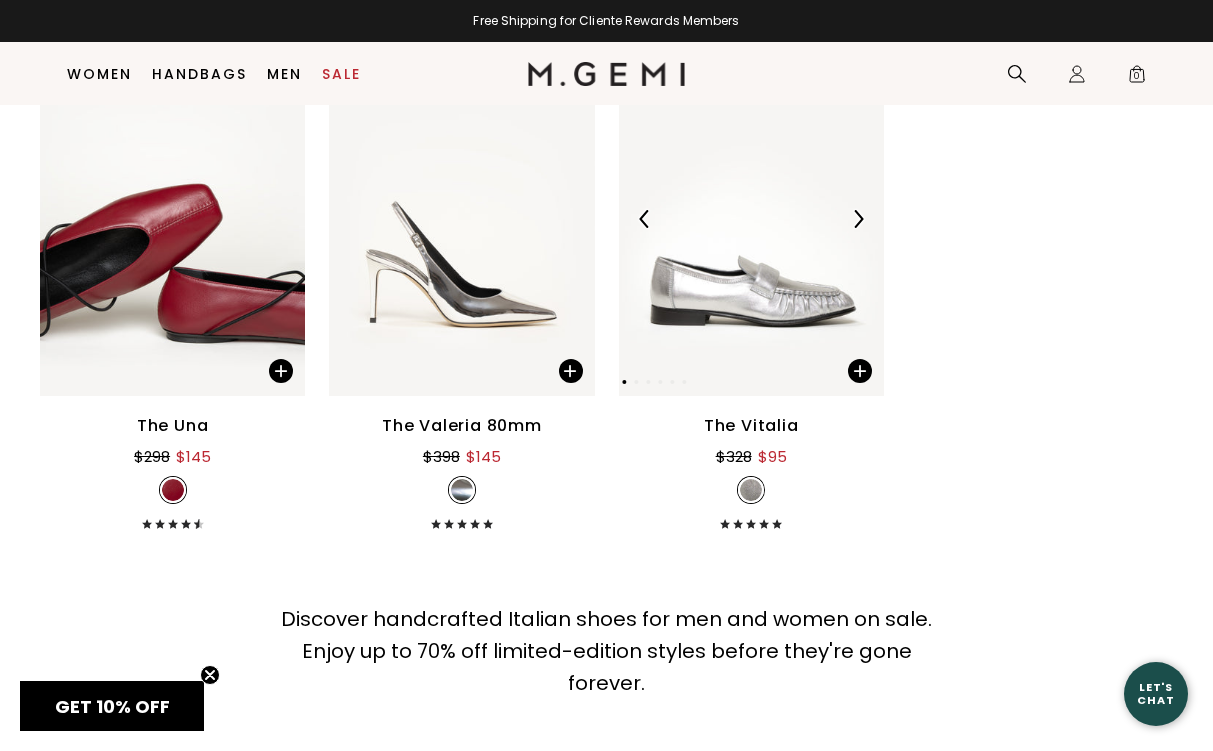 scroll, scrollTop: 11022, scrollLeft: 0, axis: vertical 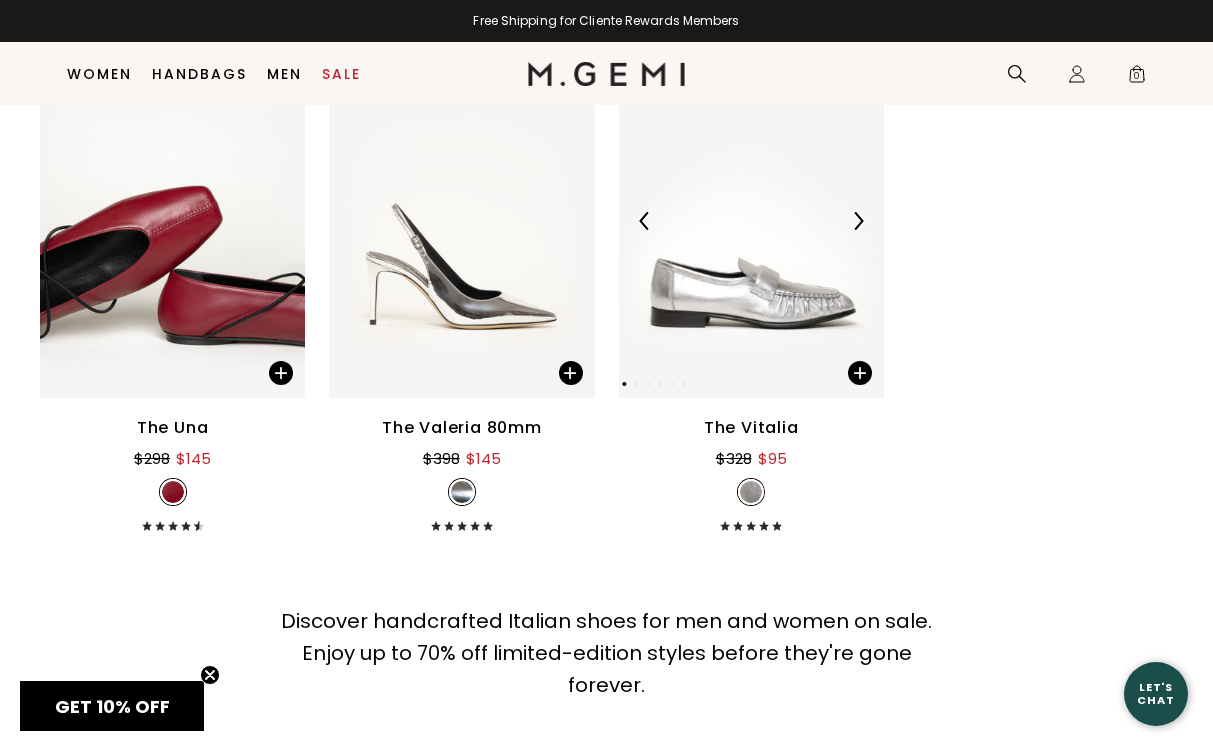 click at bounding box center (751, 221) 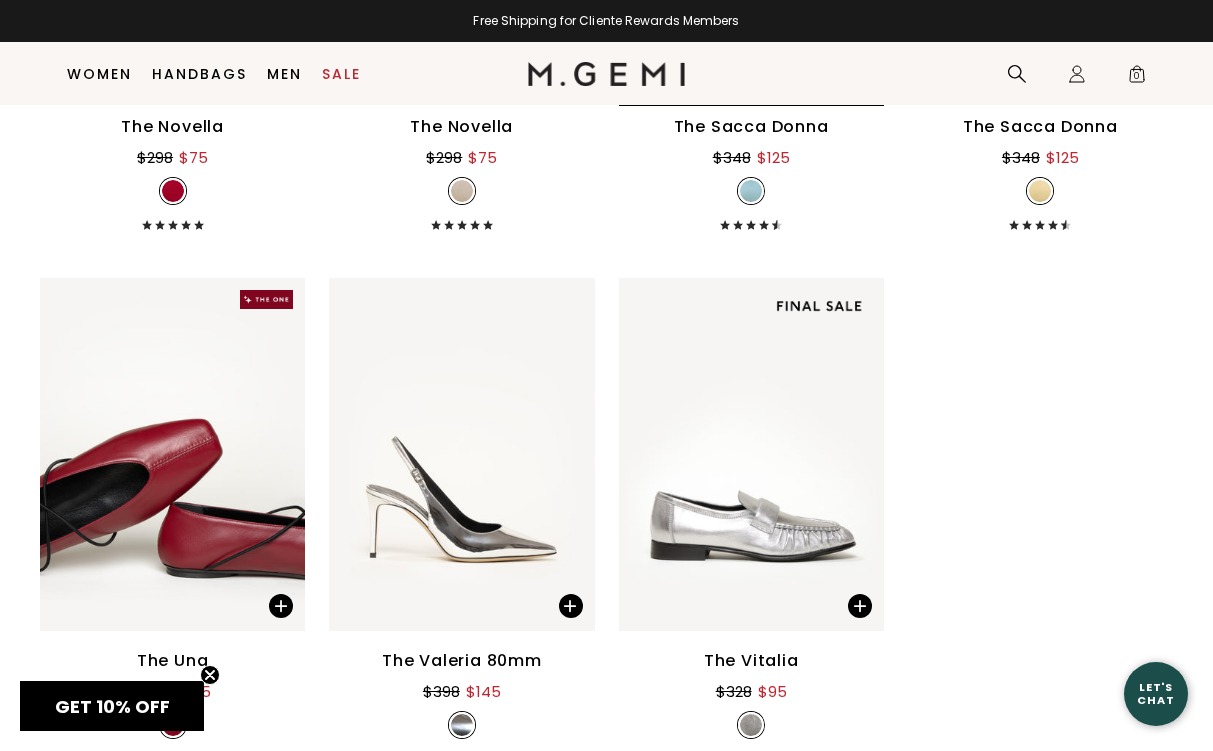 scroll, scrollTop: 10802, scrollLeft: 0, axis: vertical 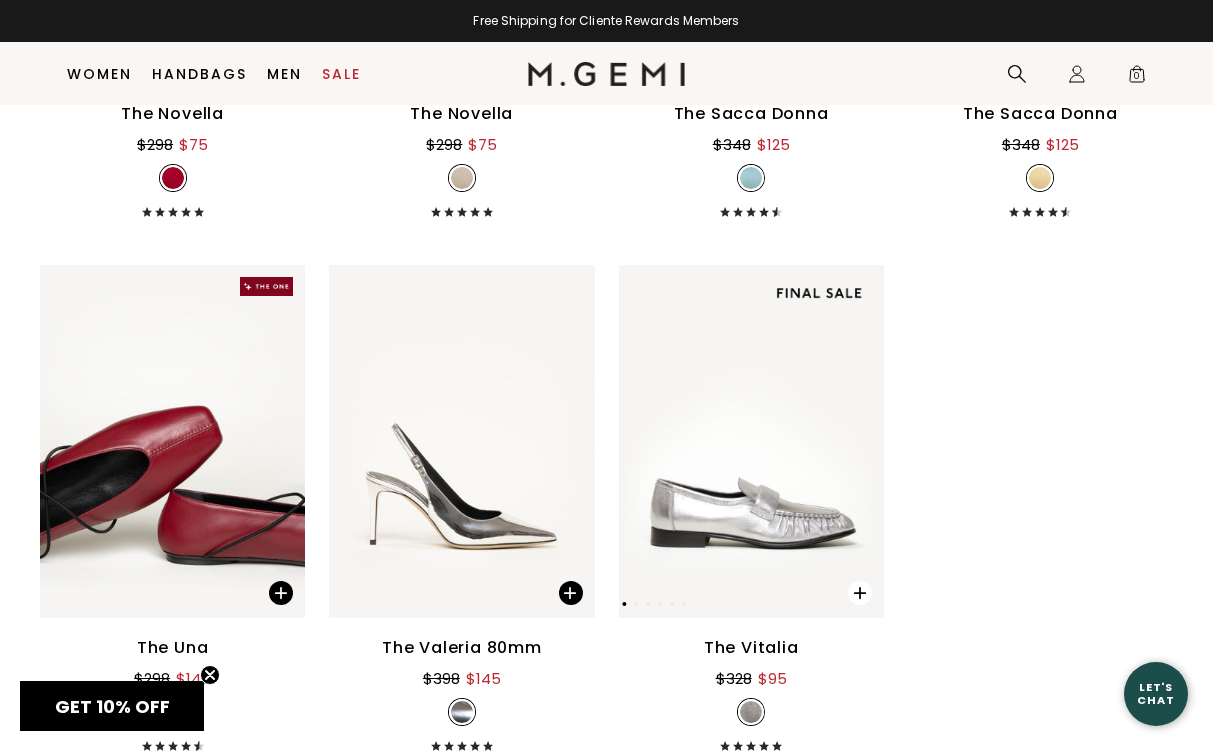 click at bounding box center (860, 593) 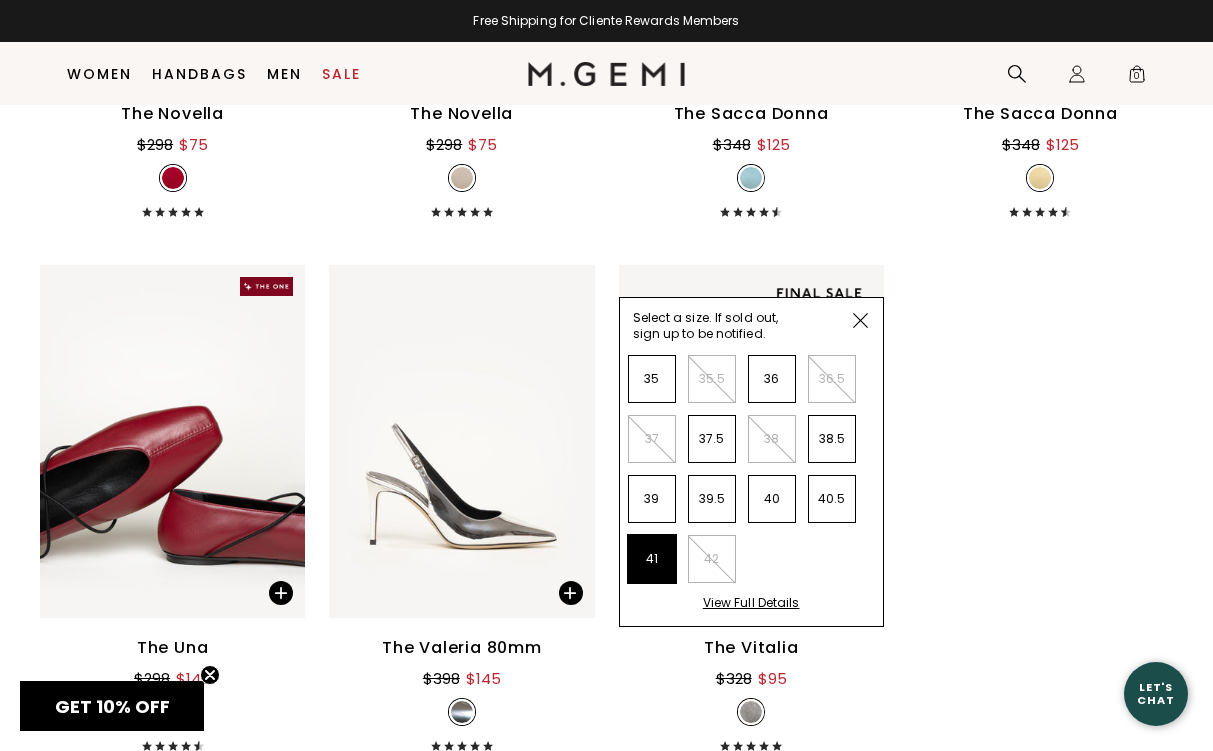 click on "41" at bounding box center (652, 559) 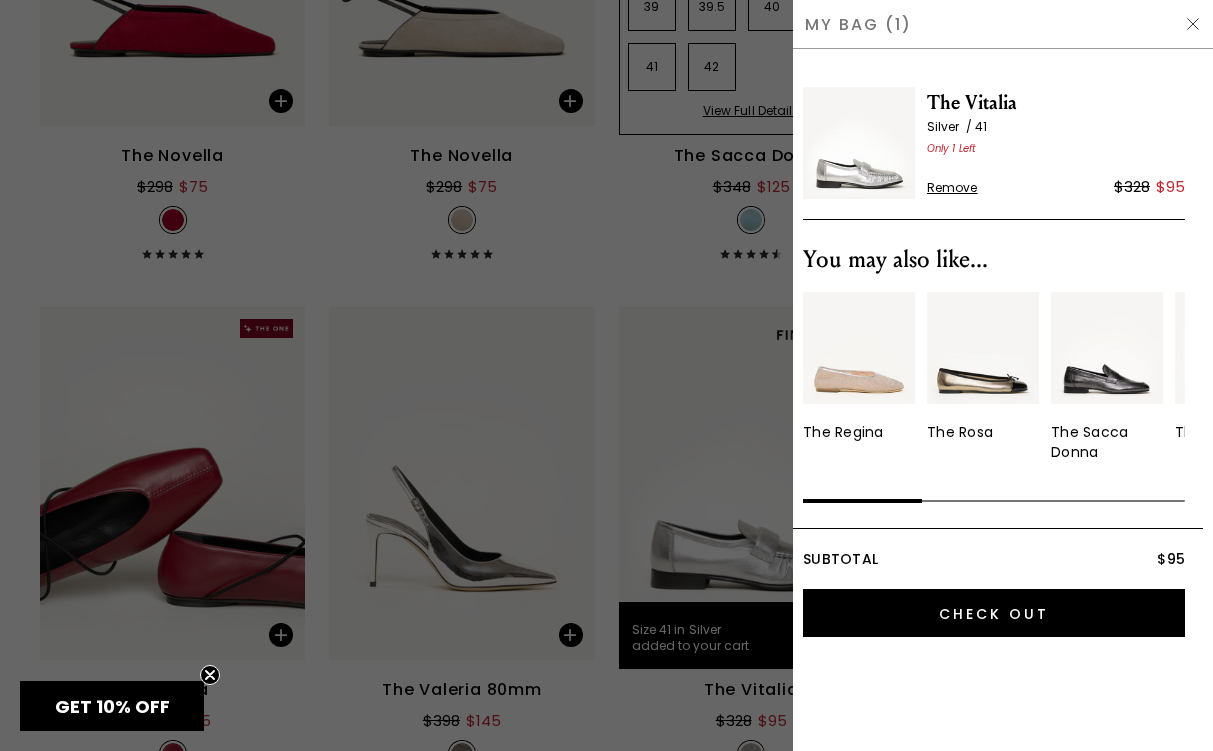 scroll, scrollTop: 0, scrollLeft: 0, axis: both 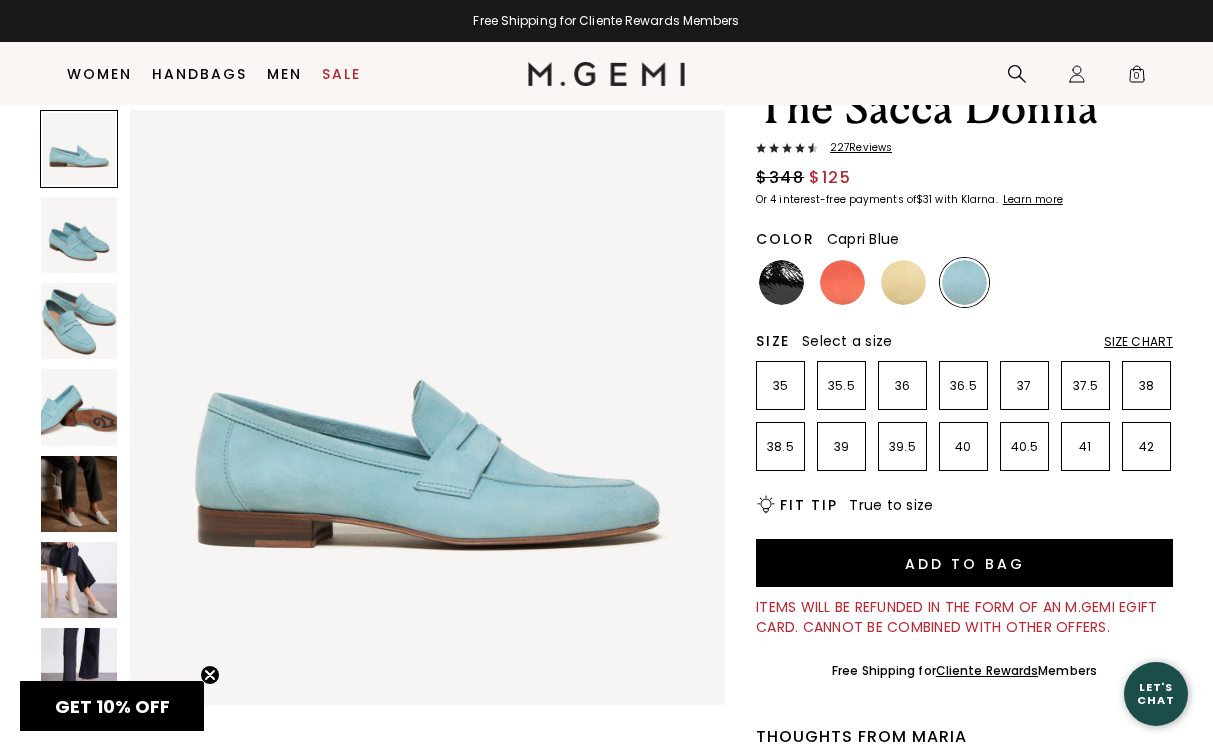 click at bounding box center [79, 235] 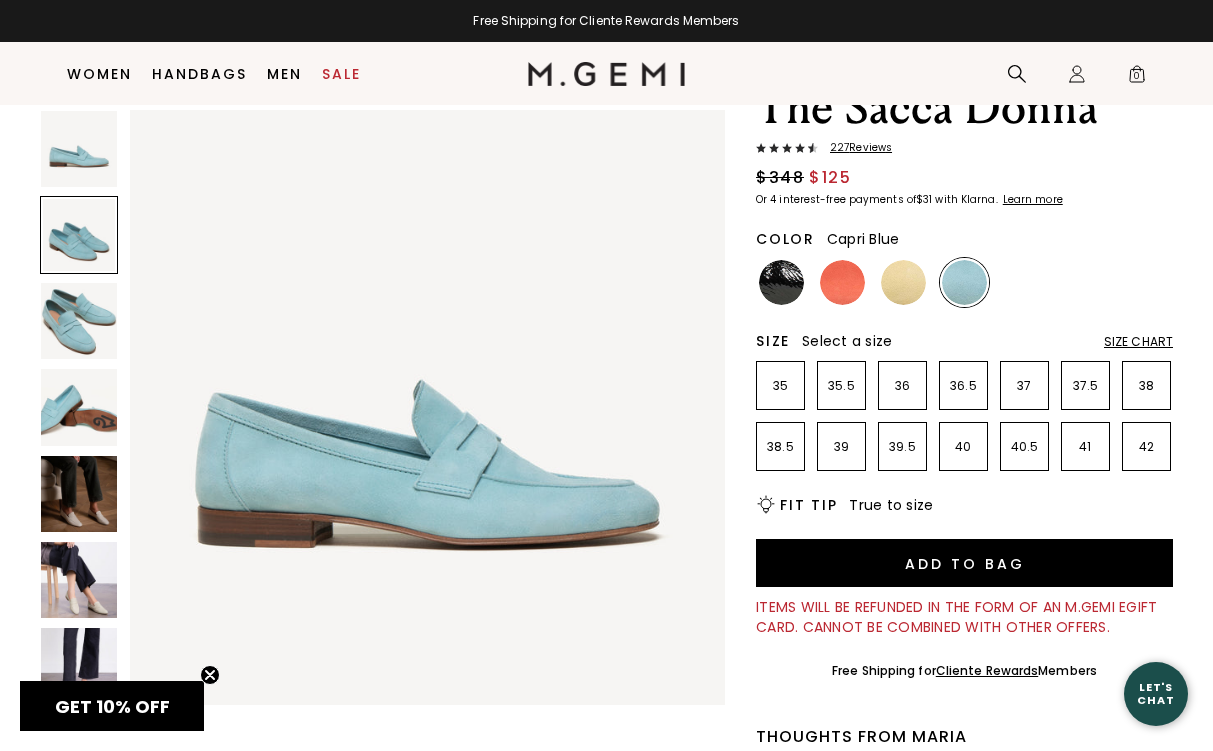 scroll, scrollTop: 615, scrollLeft: 0, axis: vertical 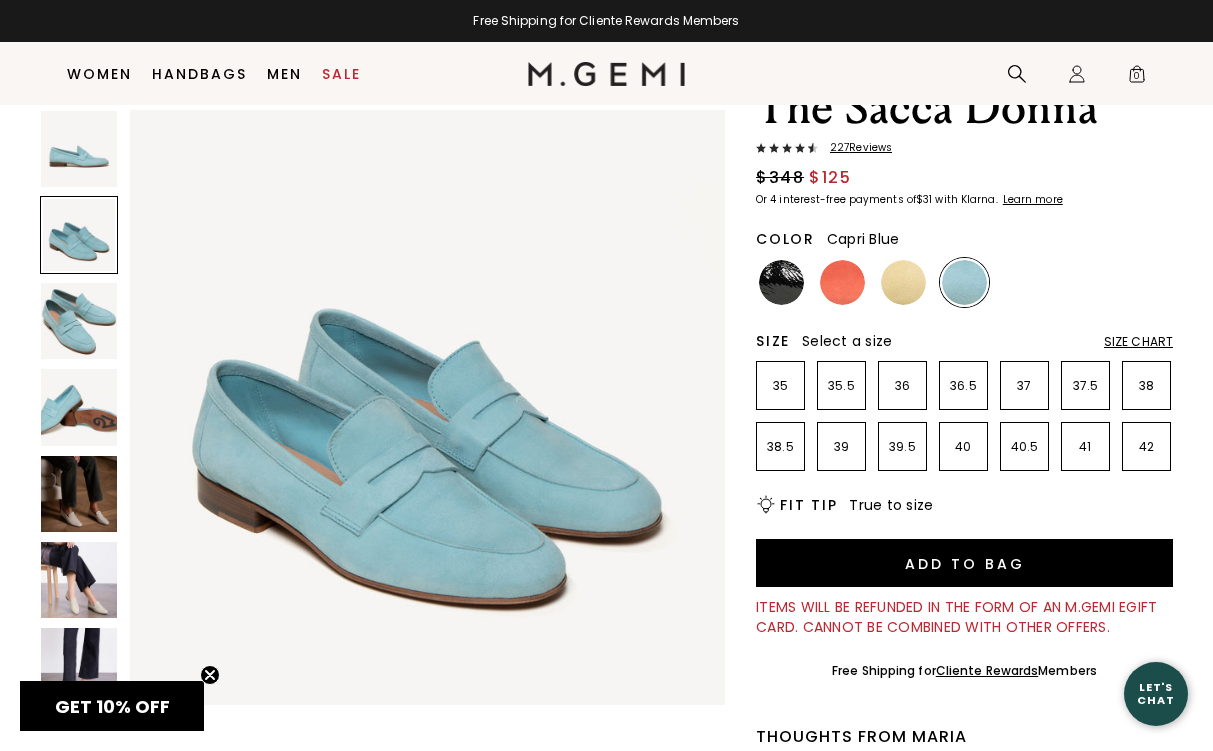click at bounding box center [79, 321] 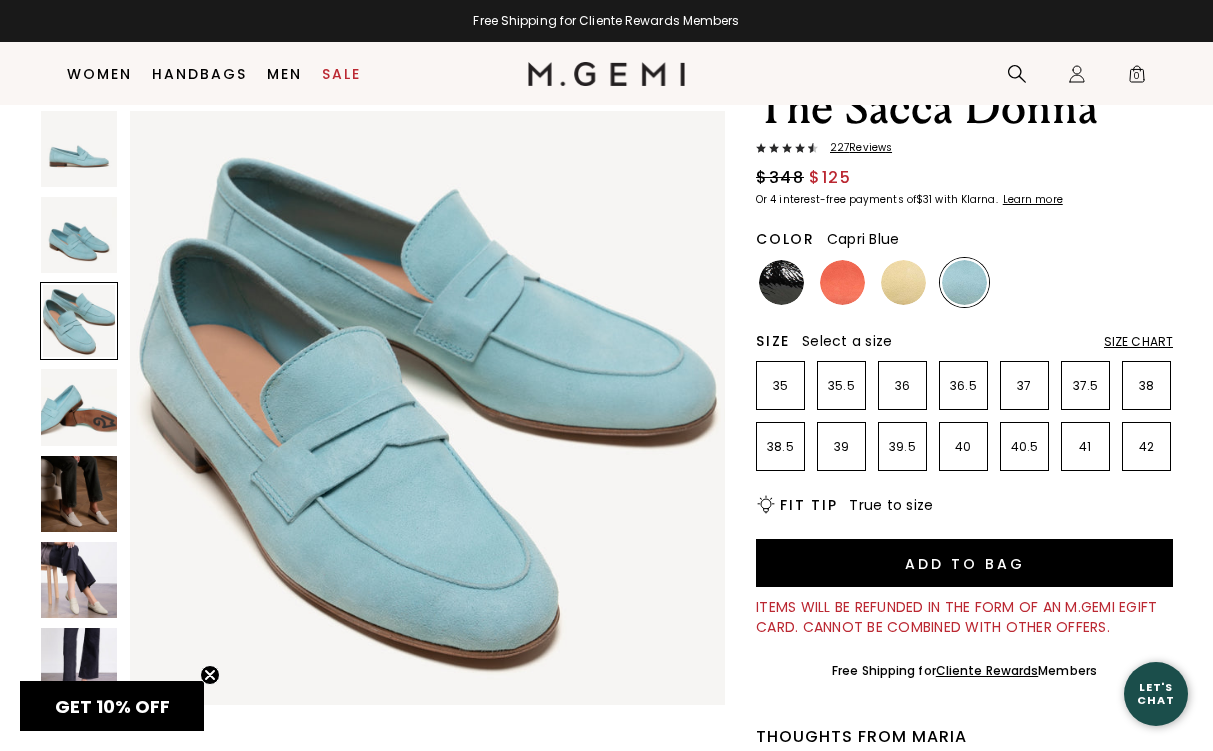 scroll, scrollTop: 1230, scrollLeft: 0, axis: vertical 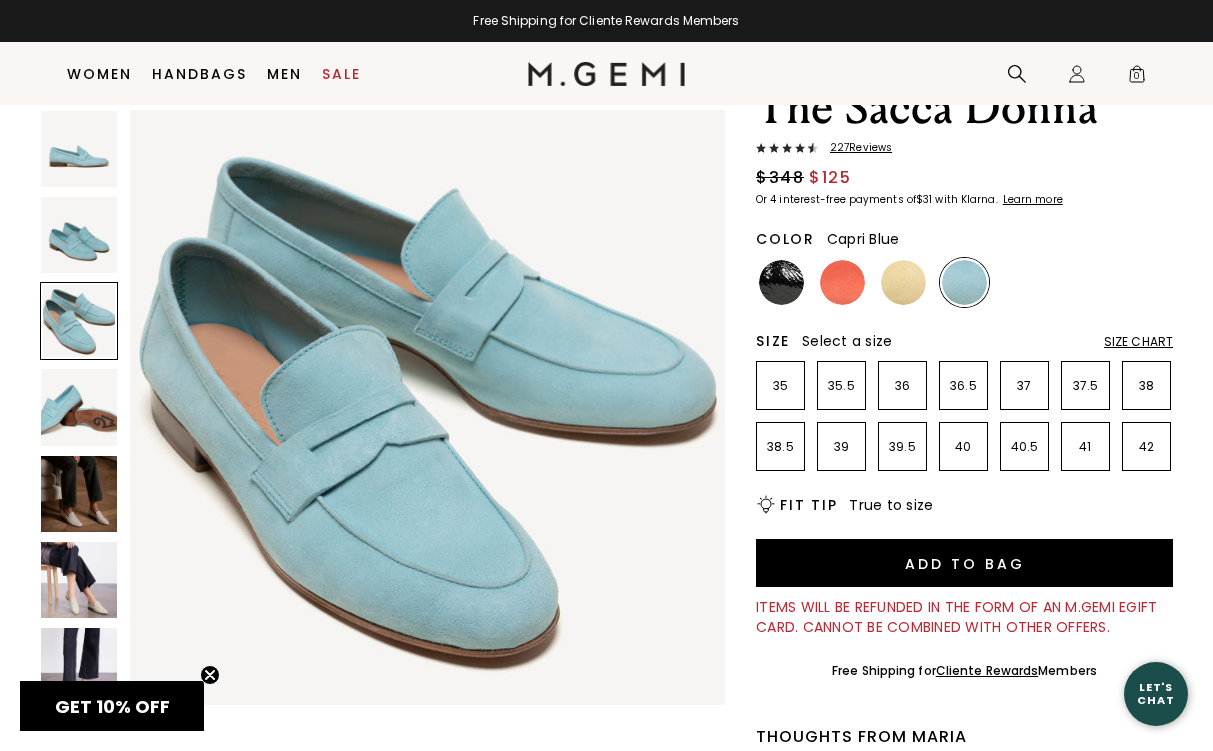 click at bounding box center [79, 407] 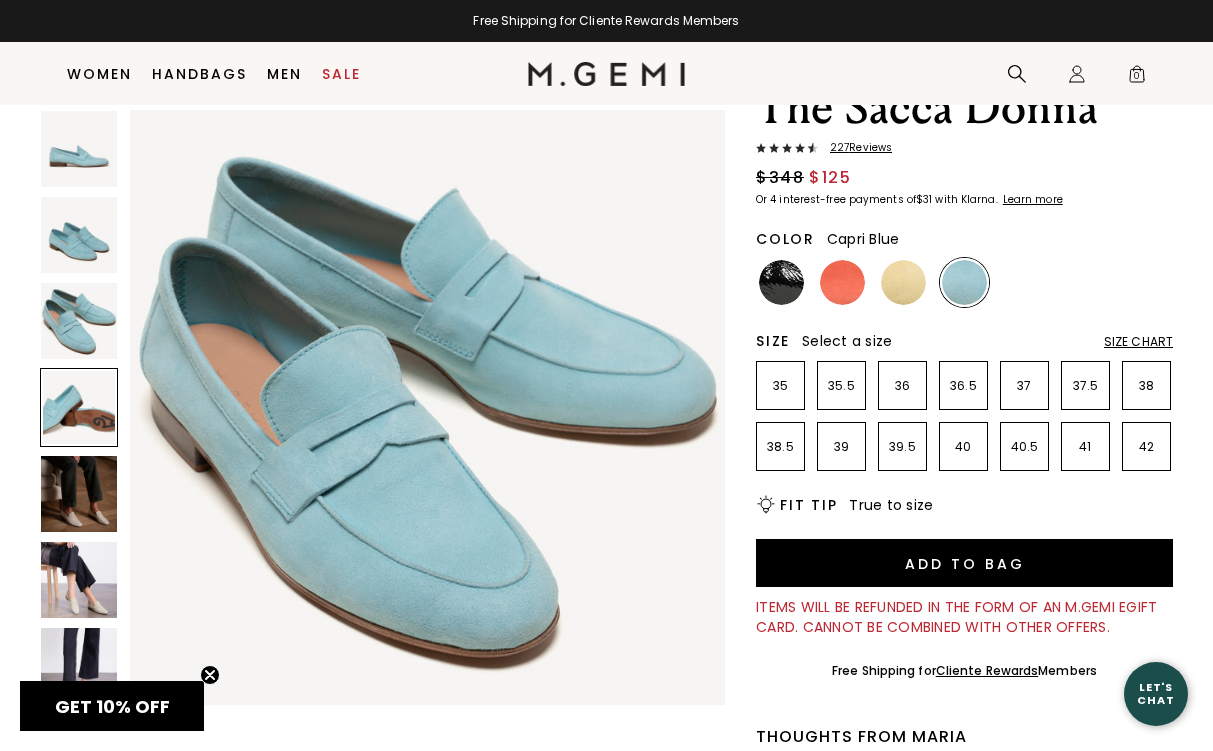 scroll, scrollTop: 1845, scrollLeft: 0, axis: vertical 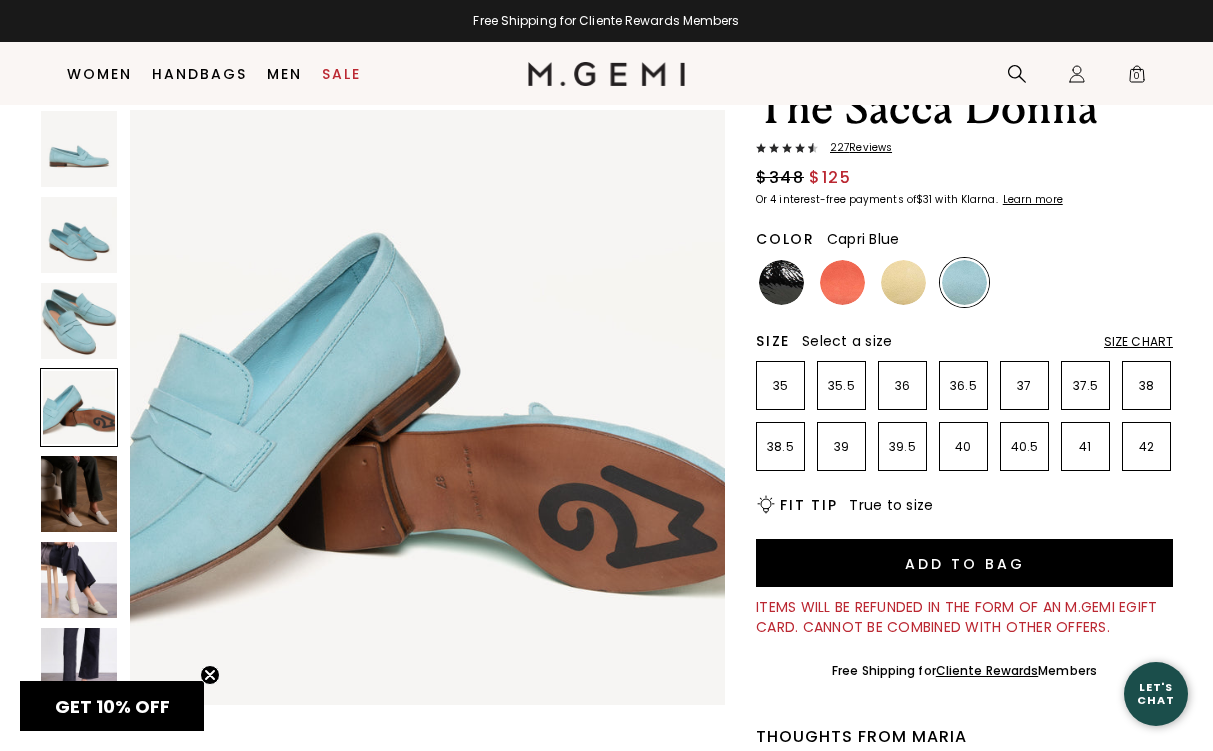 click at bounding box center [79, 494] 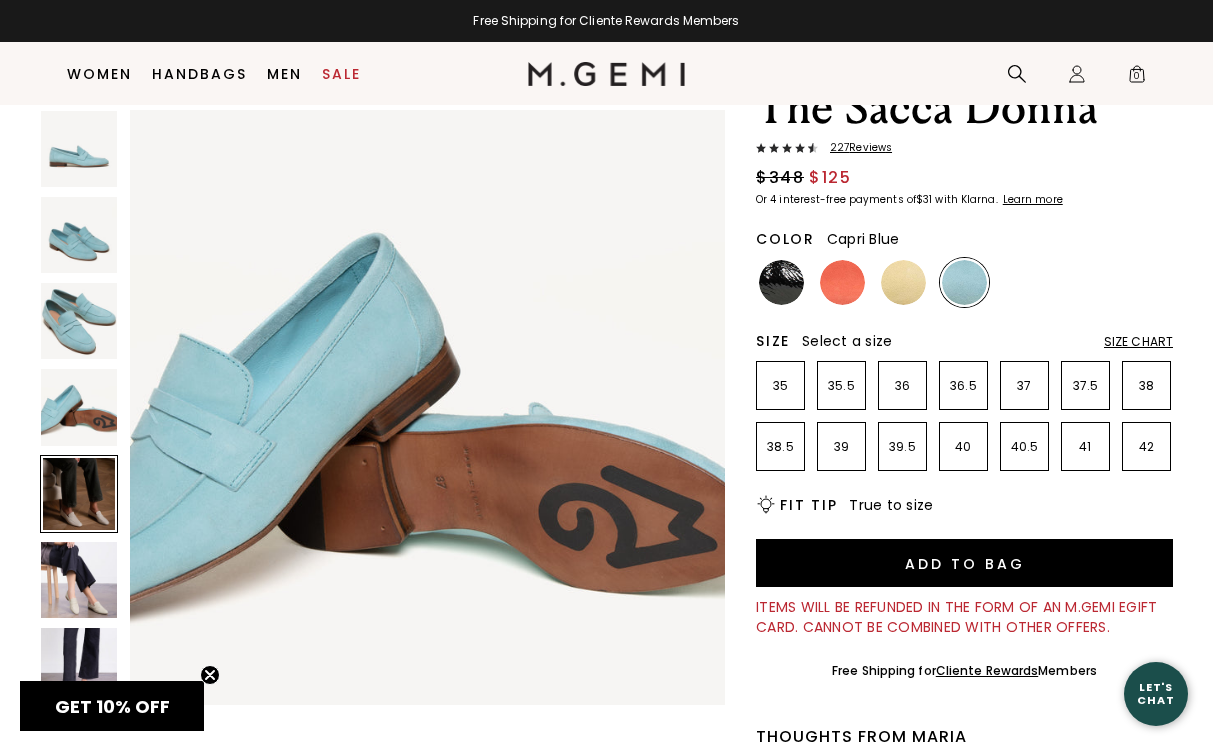 scroll, scrollTop: 2460, scrollLeft: 0, axis: vertical 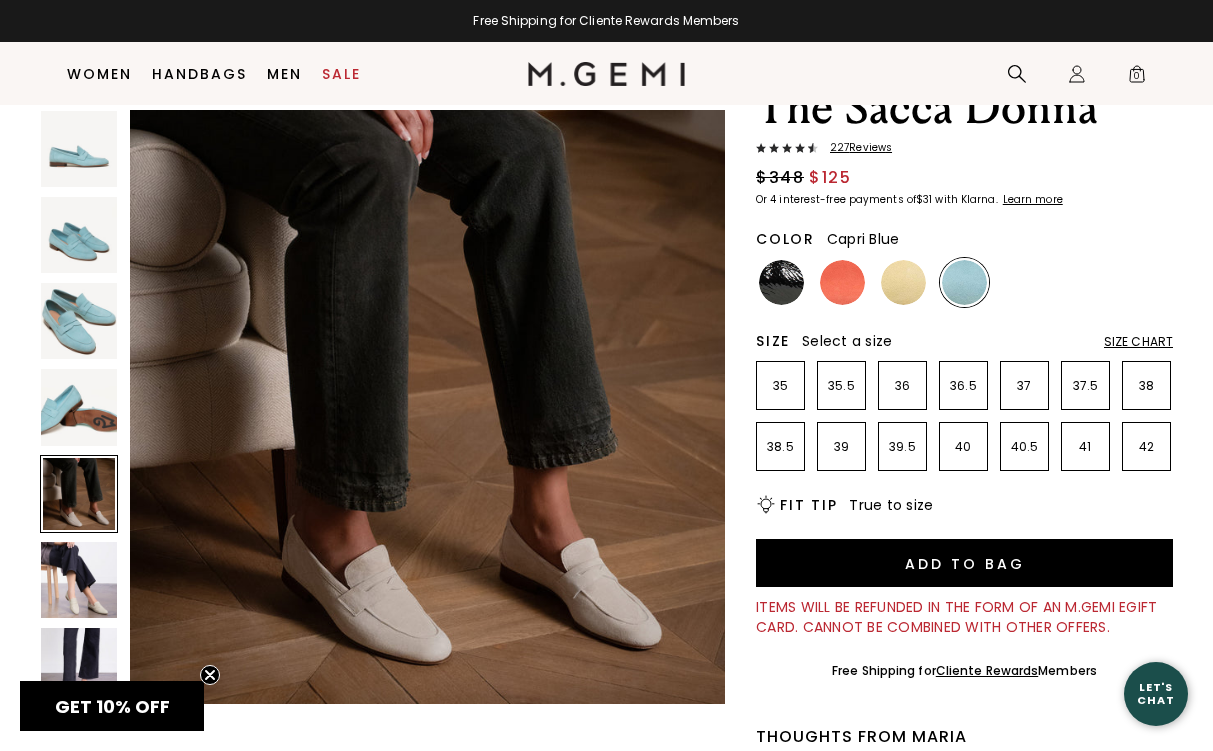 click at bounding box center [79, 580] 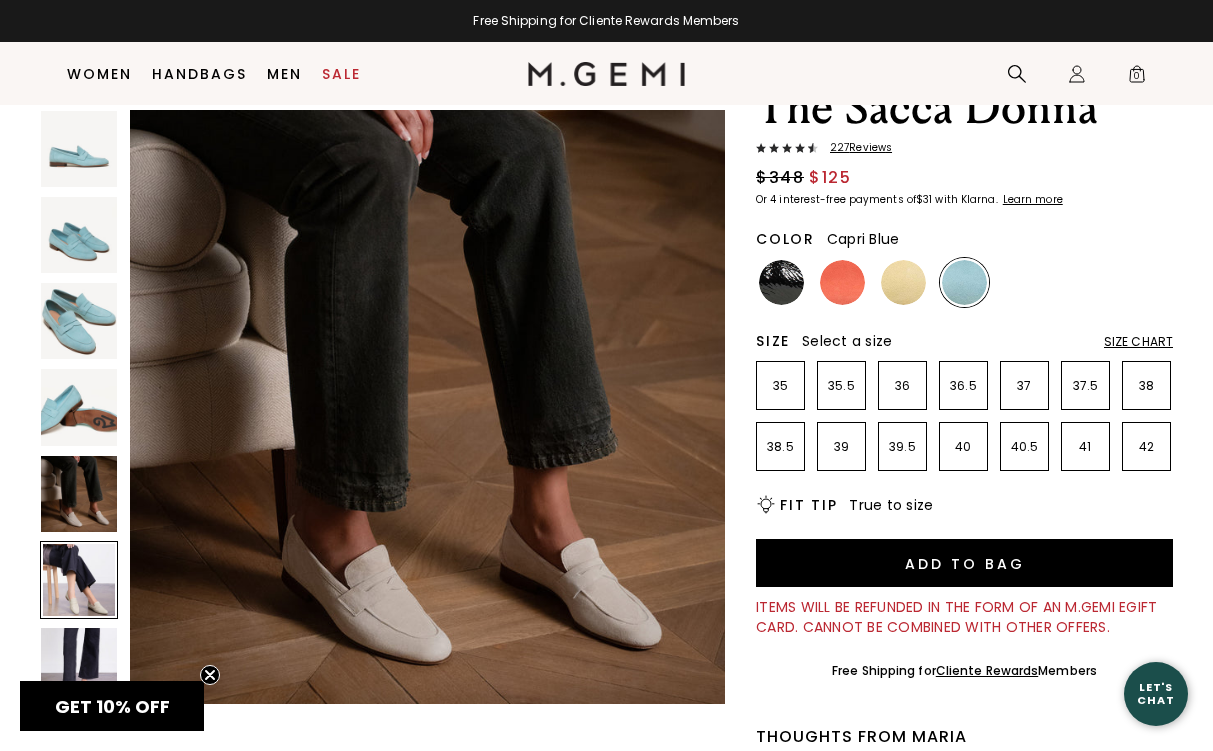 scroll, scrollTop: 3074, scrollLeft: 0, axis: vertical 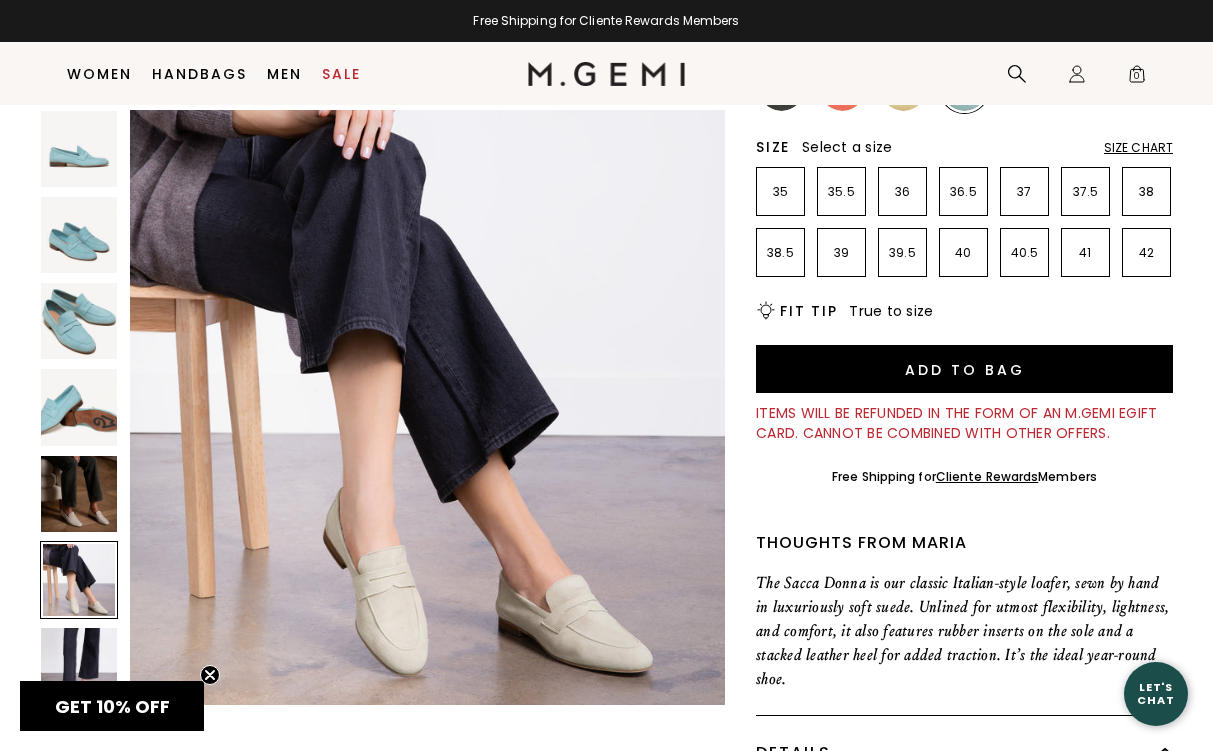 click at bounding box center [79, 666] 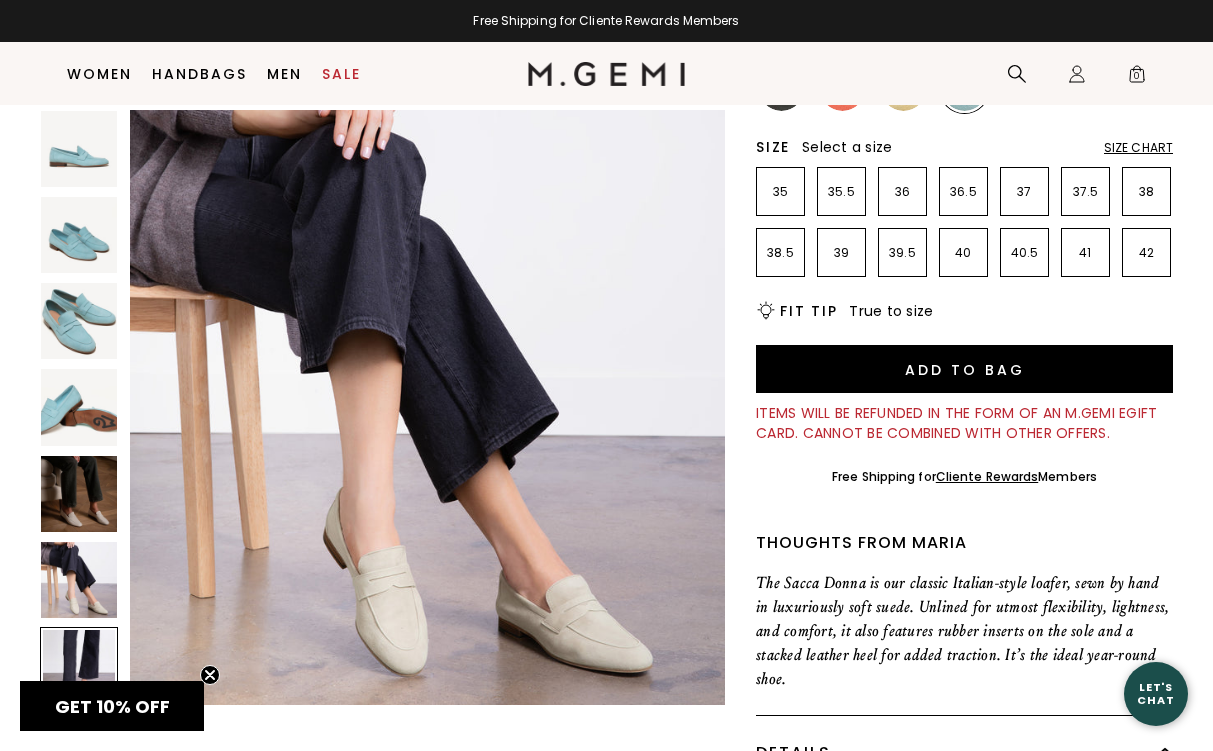 scroll, scrollTop: 3689, scrollLeft: 0, axis: vertical 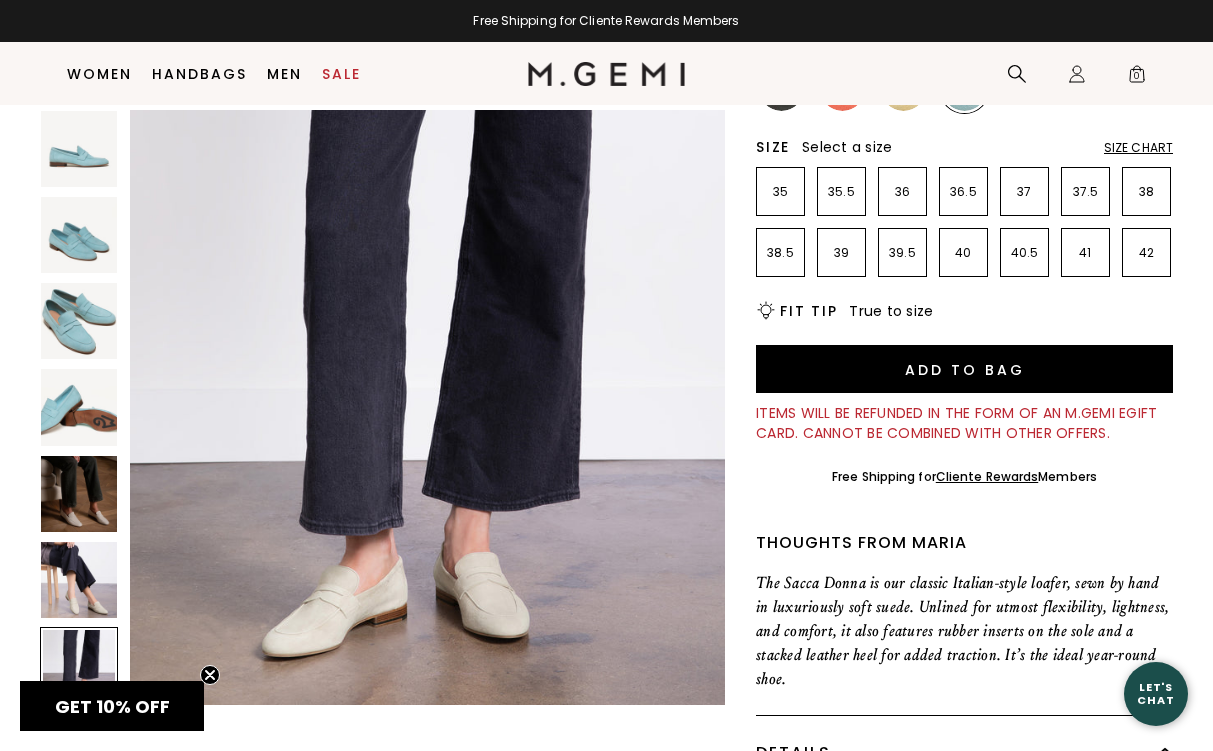 click at bounding box center (79, 666) 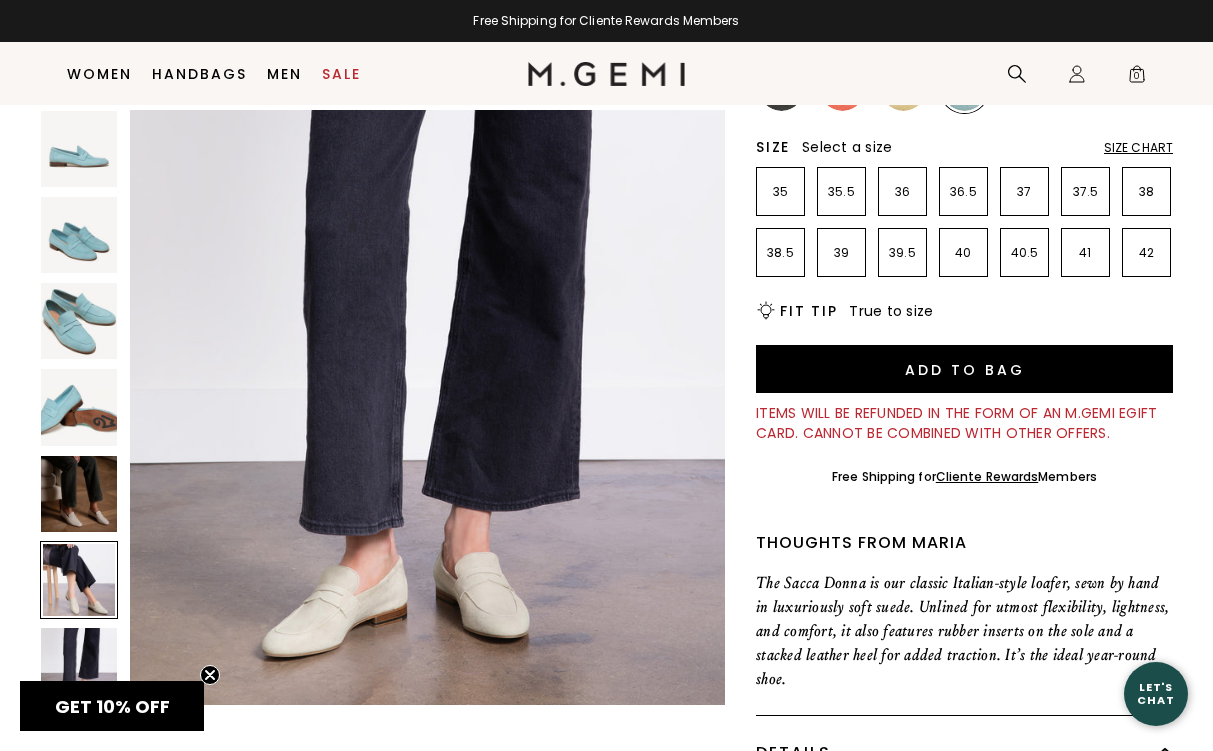 scroll, scrollTop: 3074, scrollLeft: 0, axis: vertical 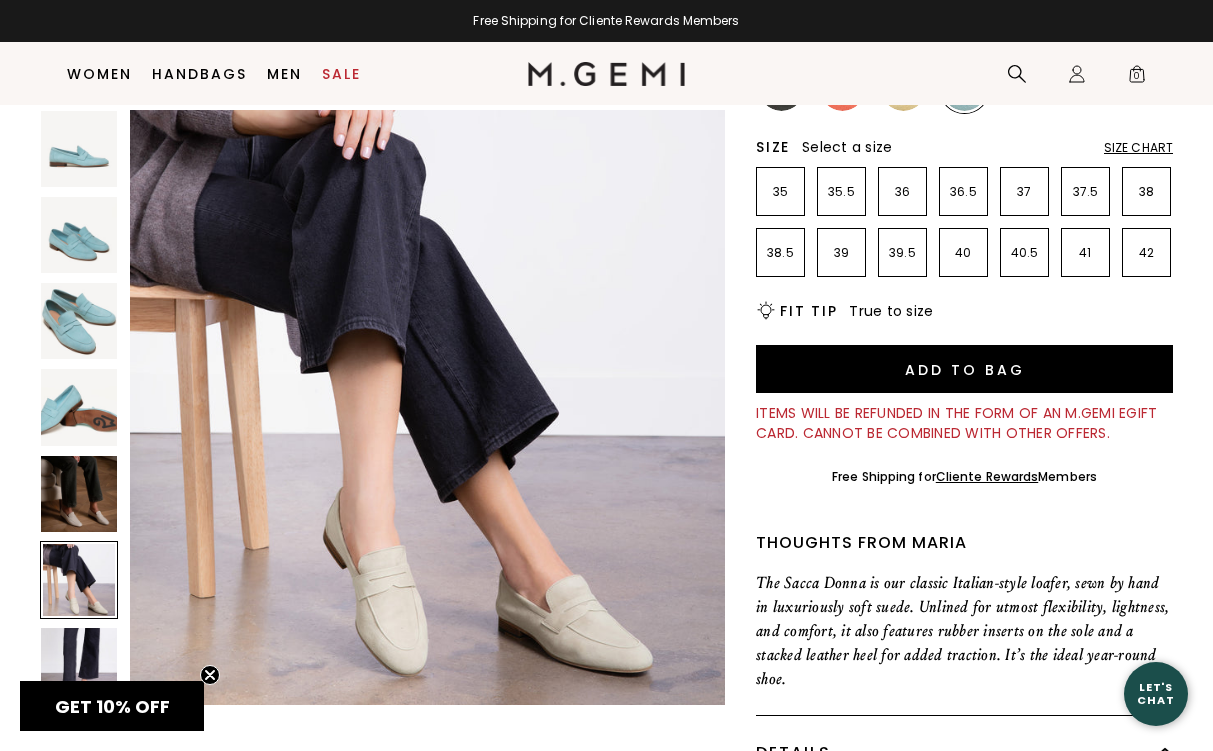 click at bounding box center [79, 494] 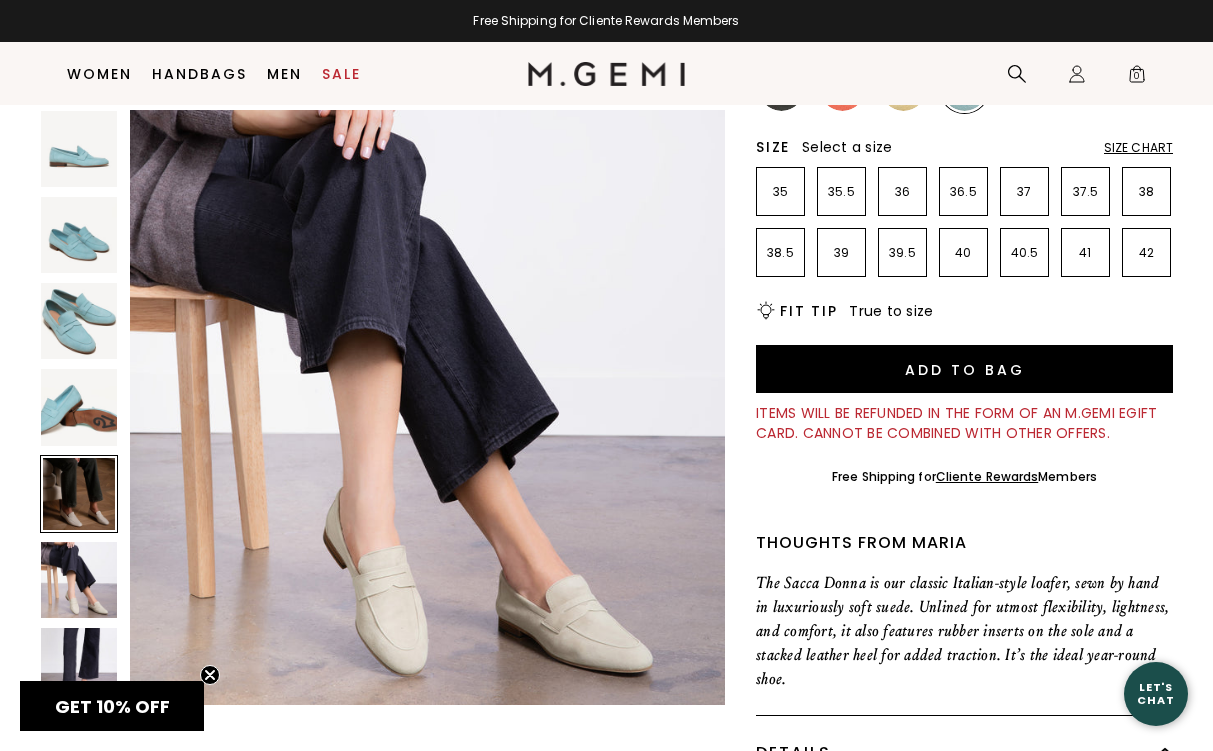 scroll, scrollTop: 2460, scrollLeft: 0, axis: vertical 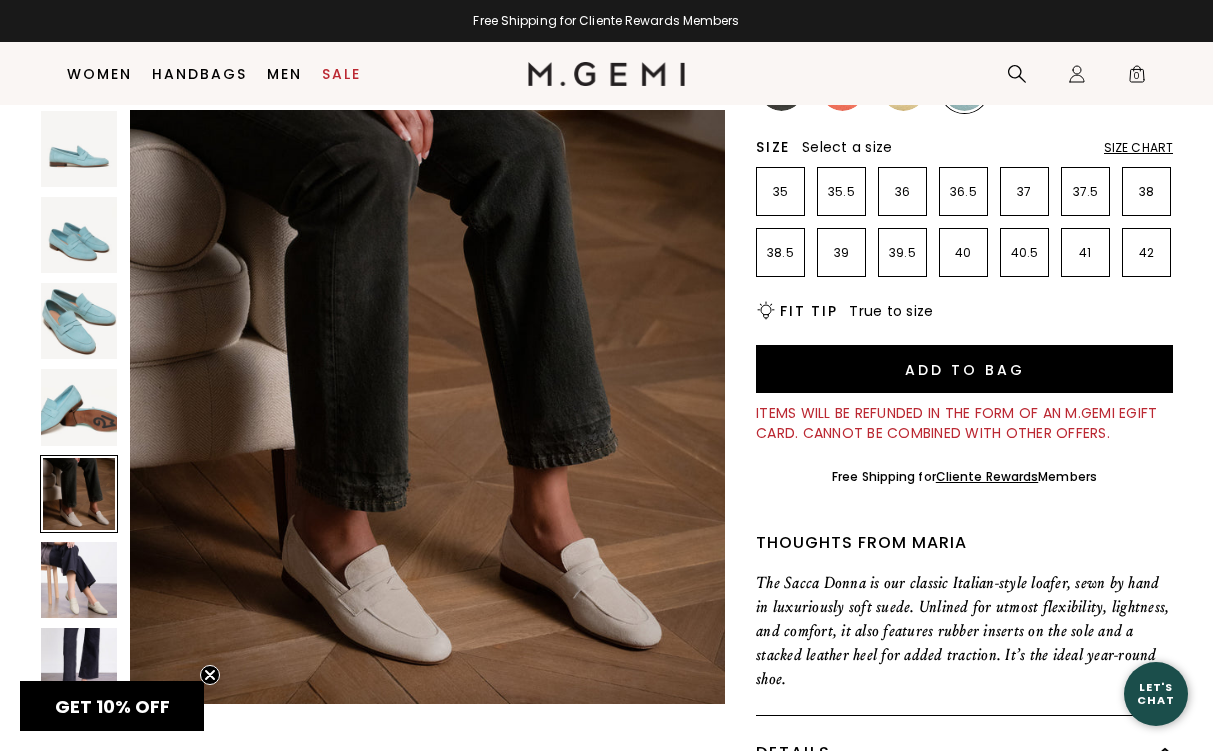 click at bounding box center (79, 407) 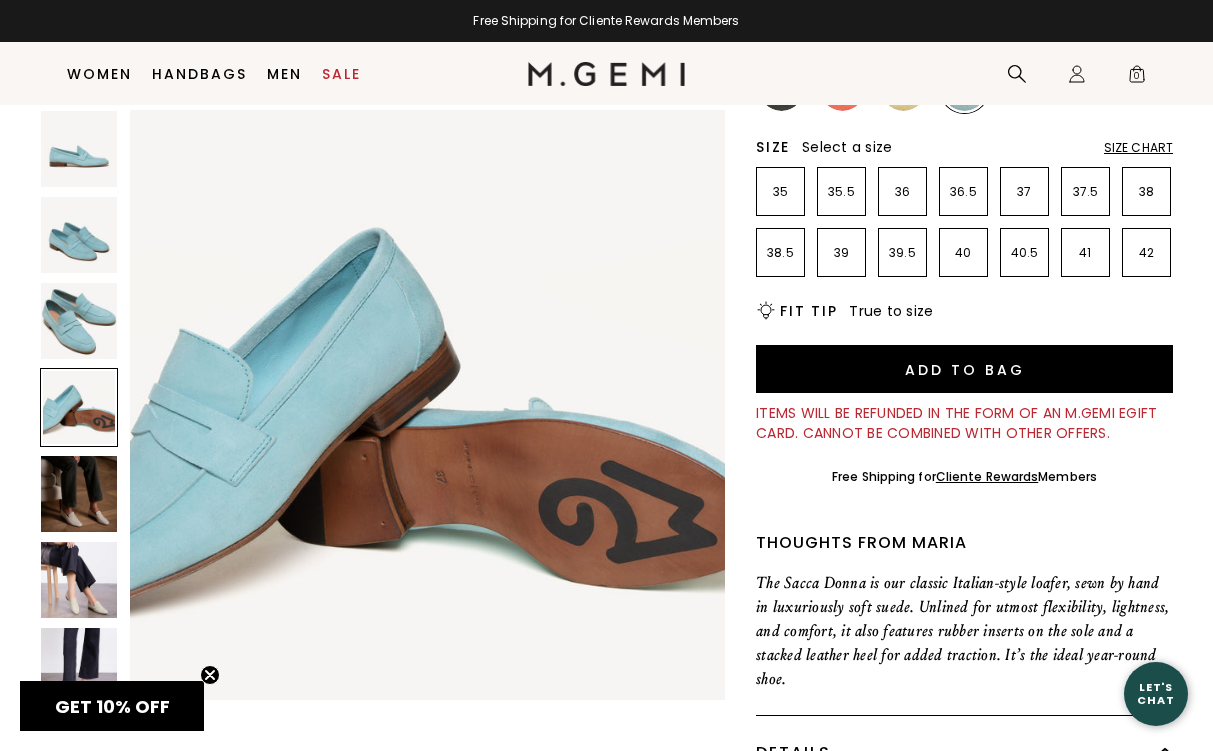 scroll, scrollTop: 1845, scrollLeft: 0, axis: vertical 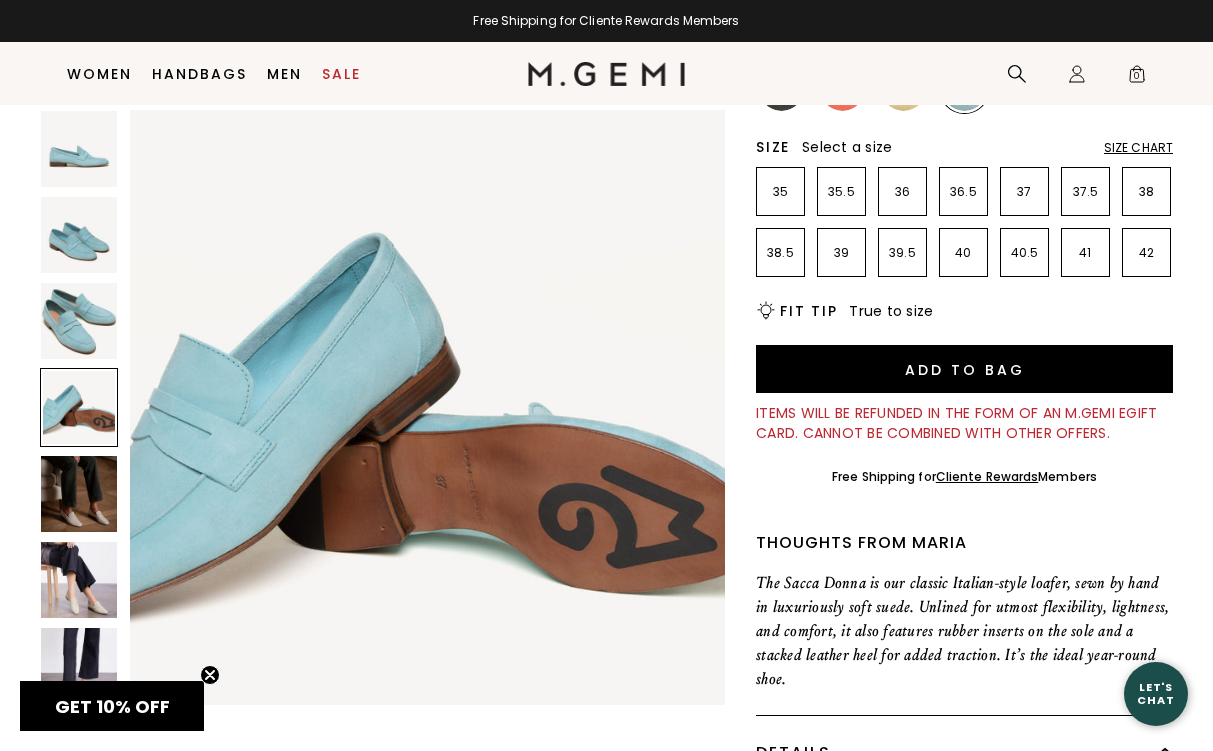 click at bounding box center [79, 321] 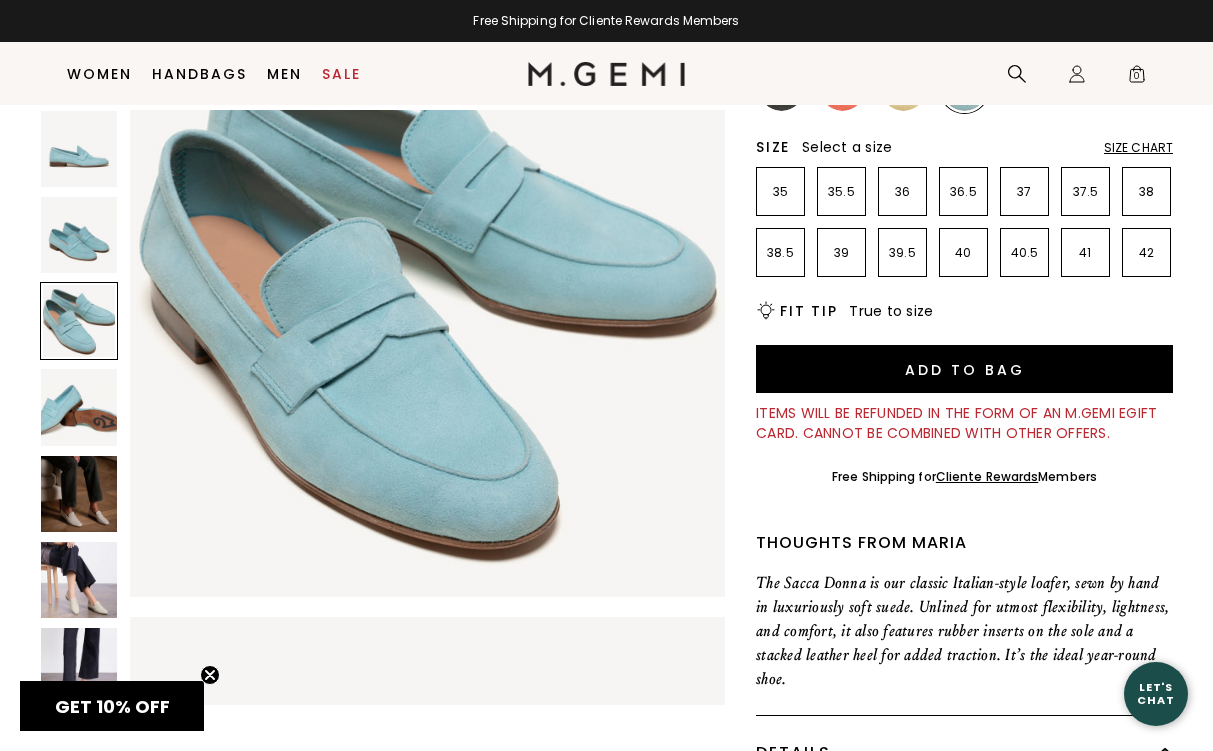 scroll, scrollTop: 1230, scrollLeft: 0, axis: vertical 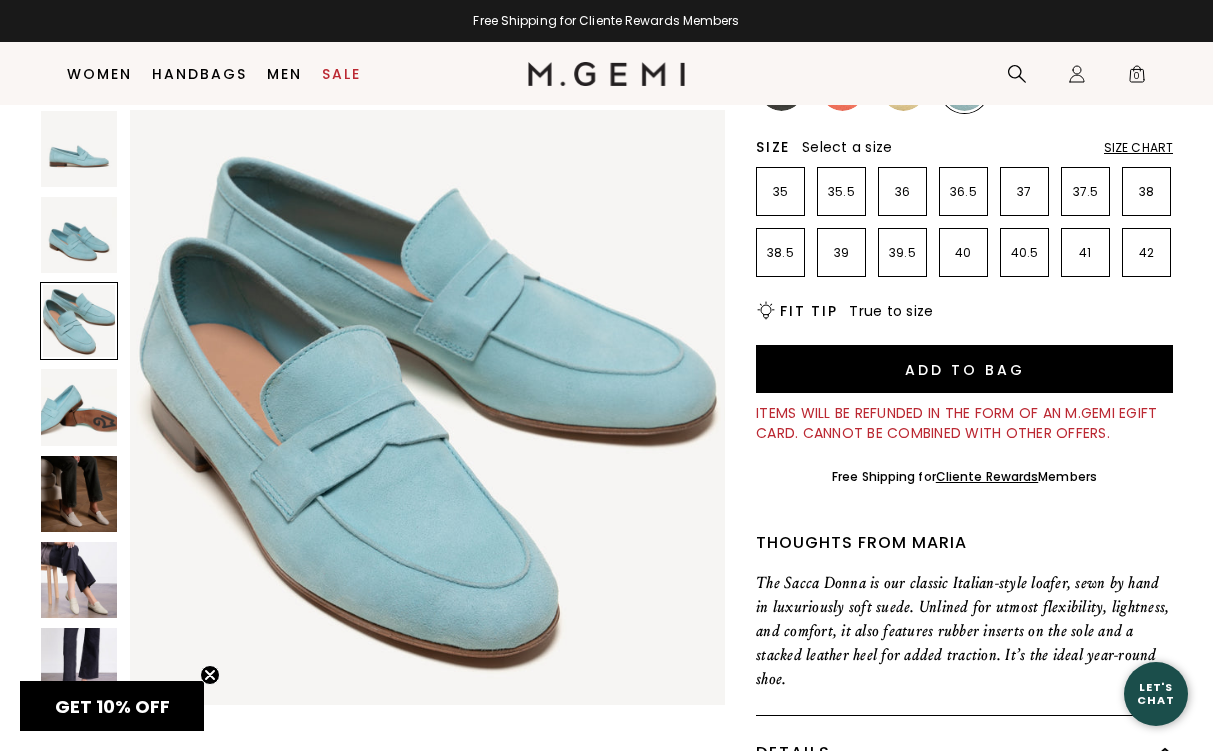 click at bounding box center (79, 235) 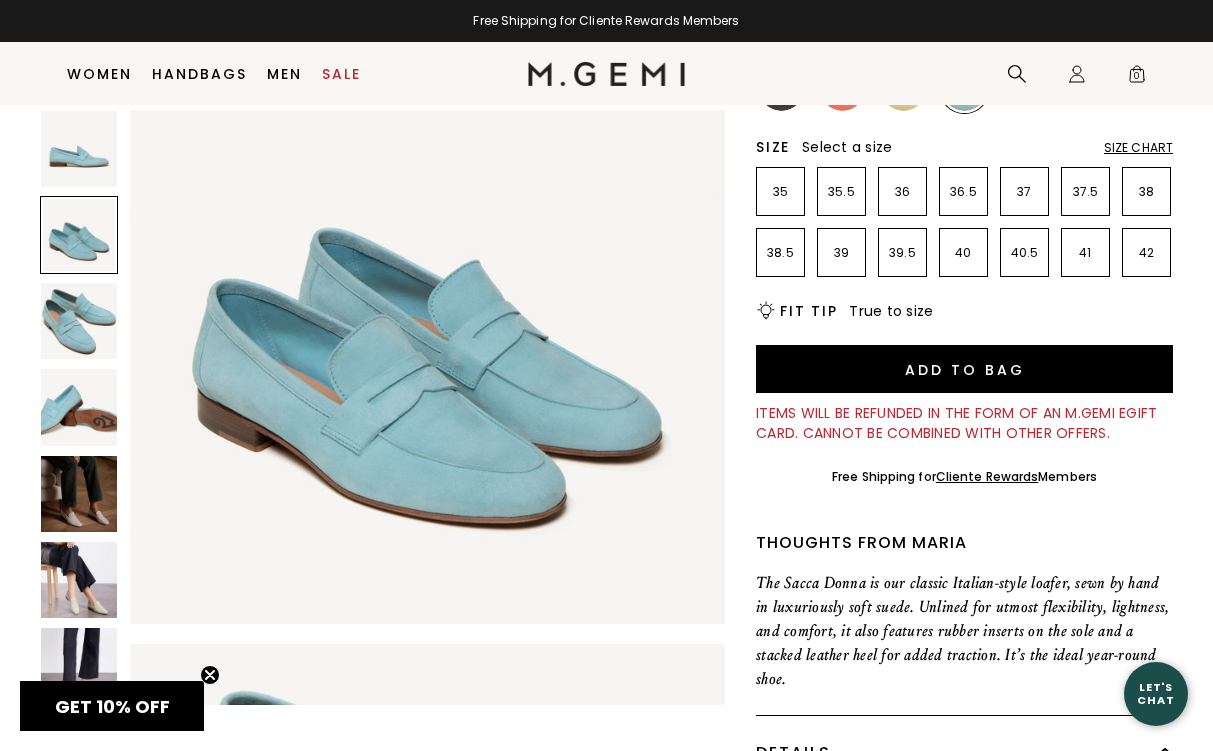 scroll, scrollTop: 615, scrollLeft: 0, axis: vertical 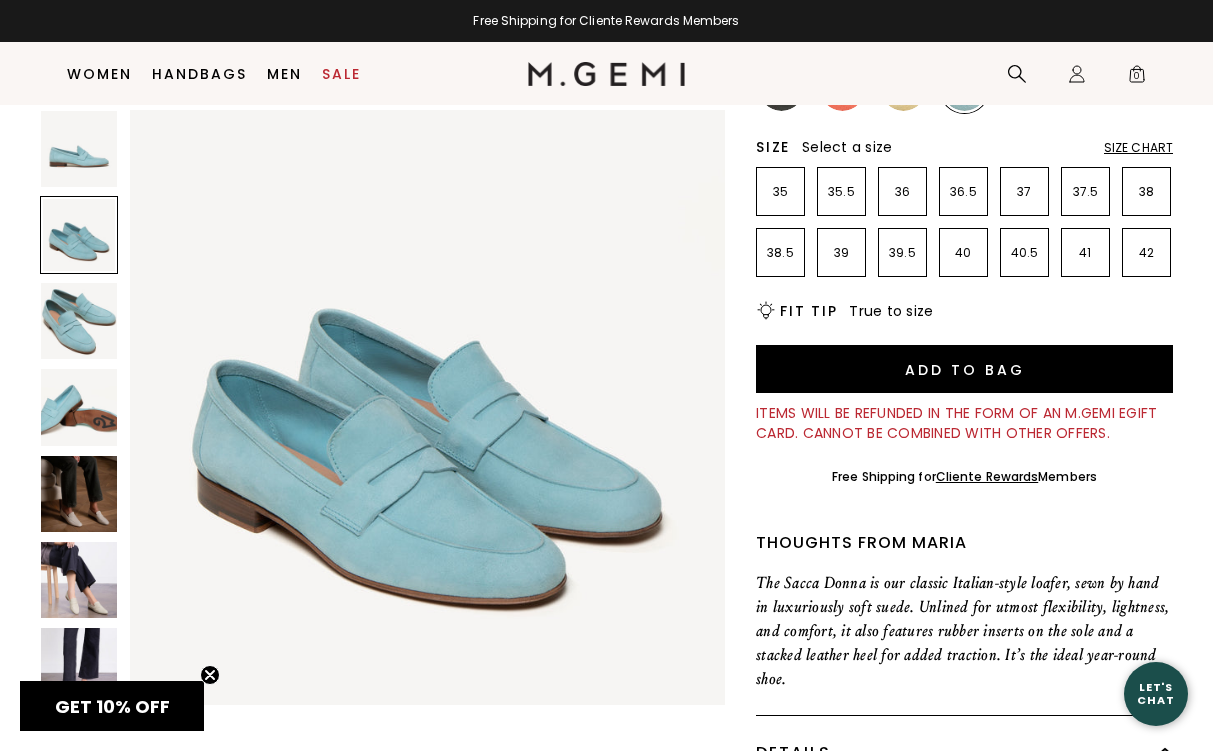 click at bounding box center [79, 149] 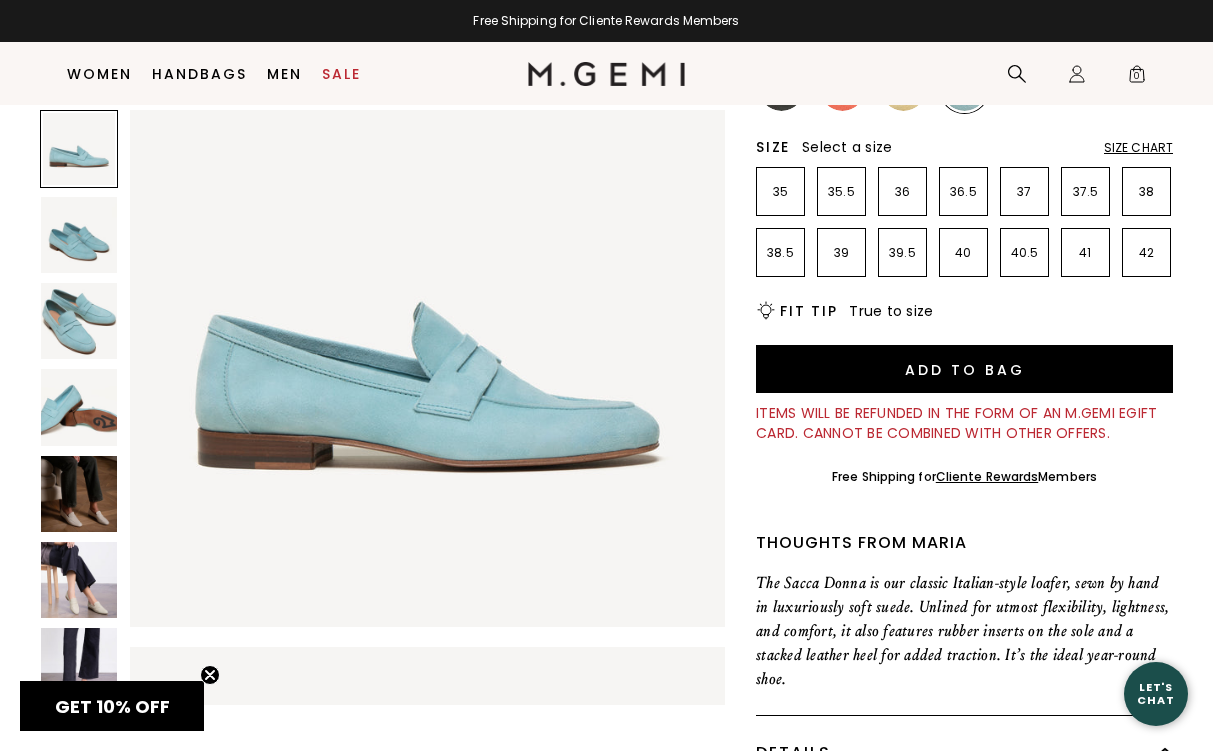 scroll, scrollTop: 0, scrollLeft: 0, axis: both 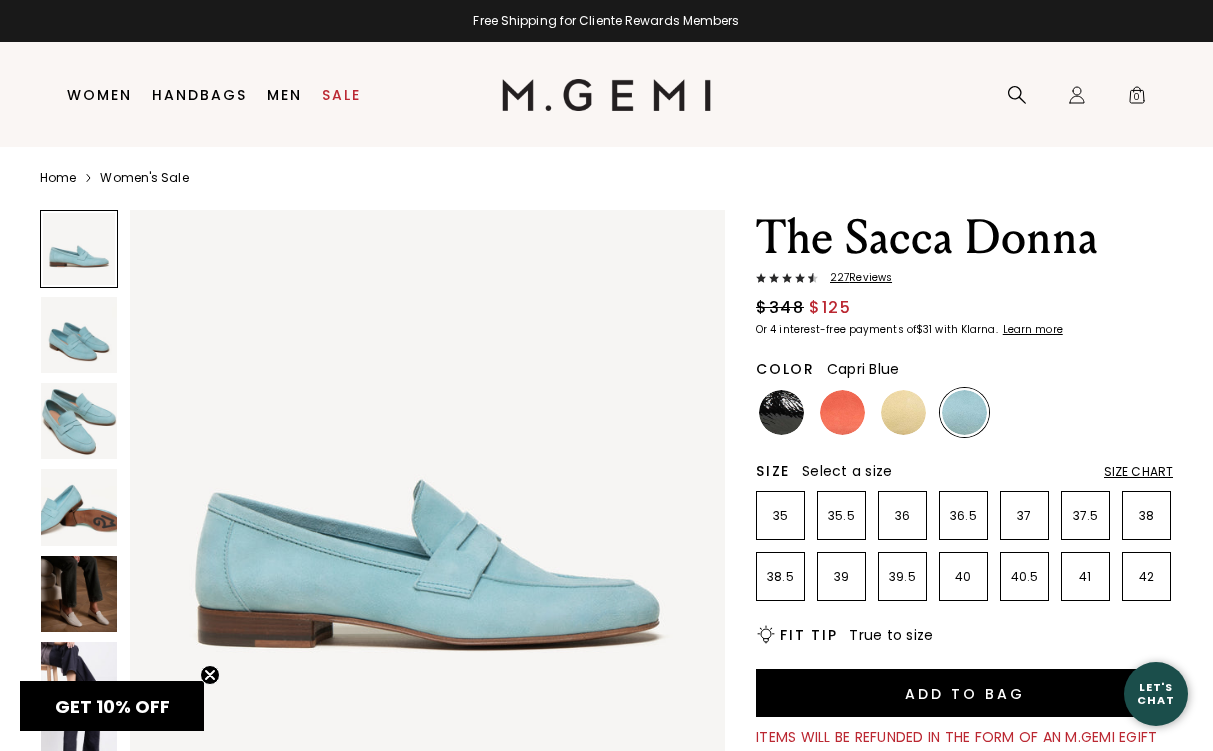 click at bounding box center [79, 421] 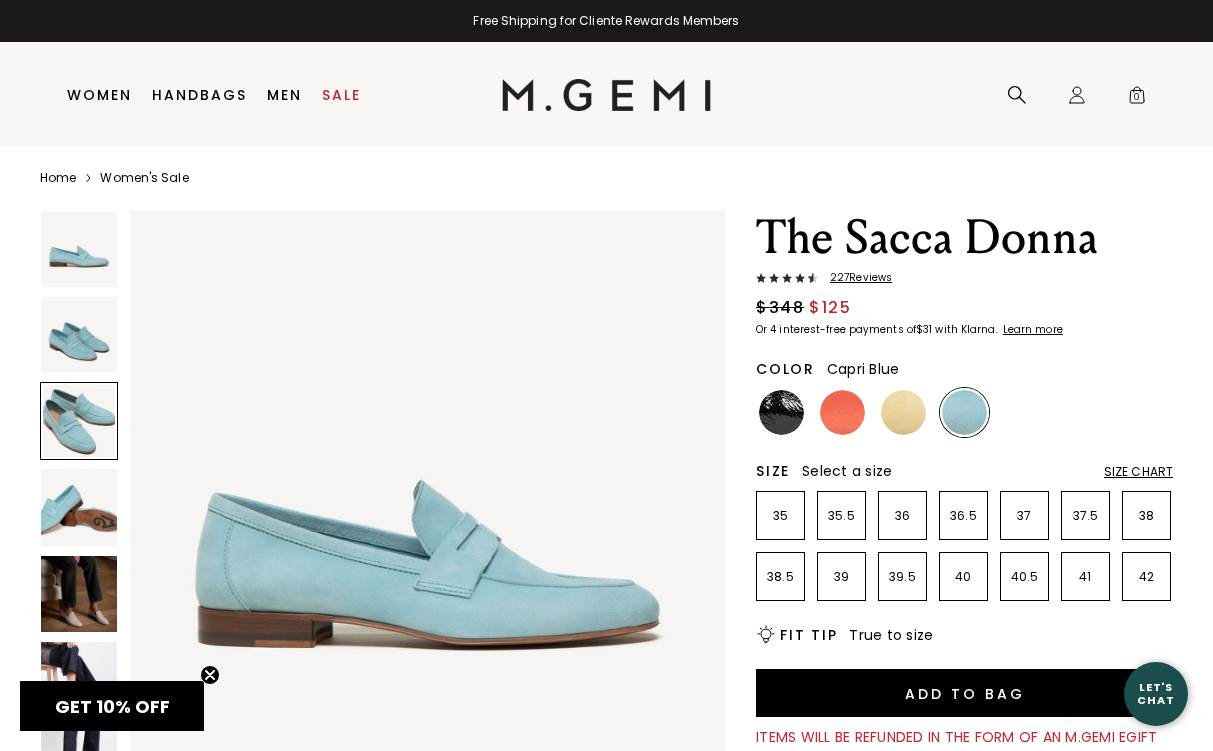 scroll, scrollTop: 1230, scrollLeft: 0, axis: vertical 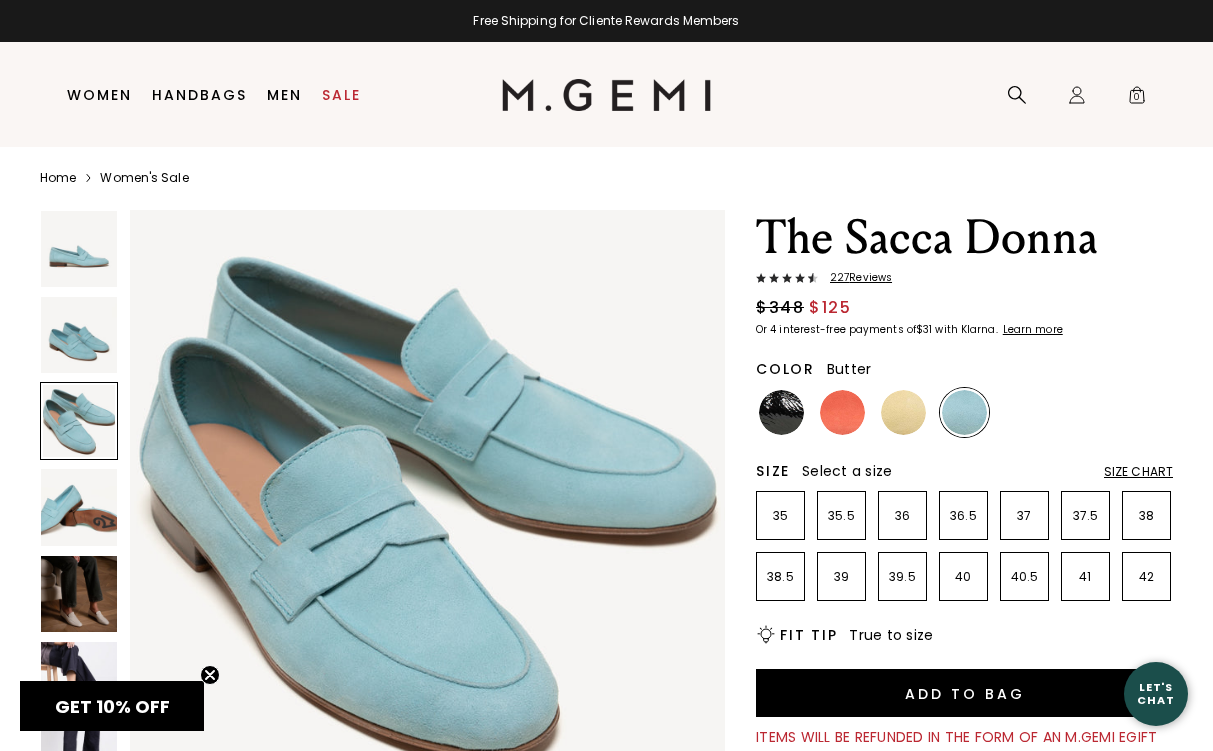 click at bounding box center (903, 412) 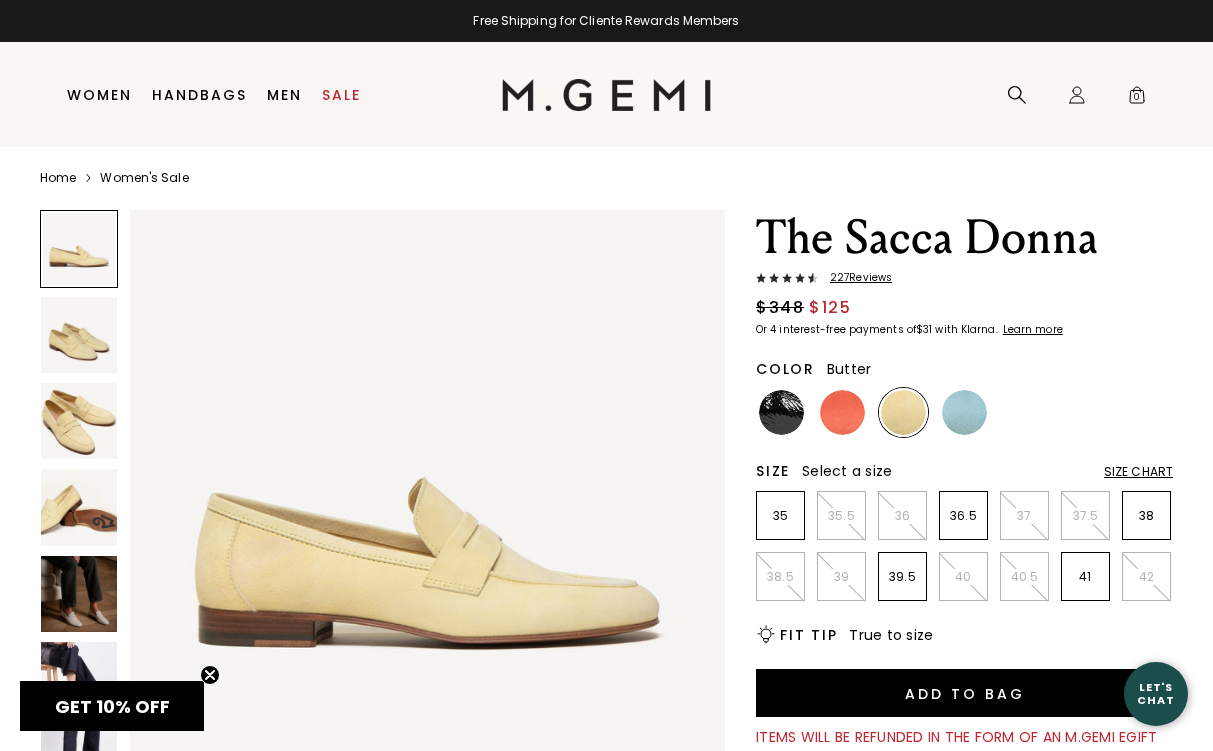 scroll, scrollTop: 0, scrollLeft: 0, axis: both 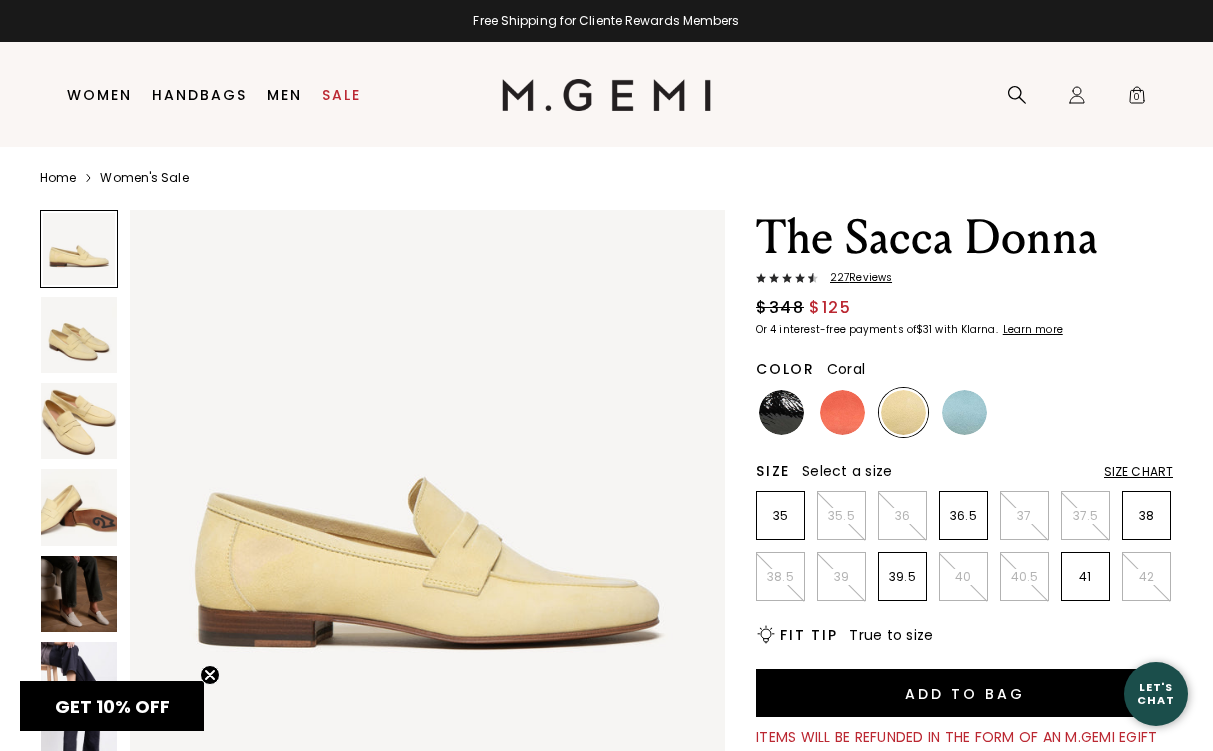 click at bounding box center (842, 412) 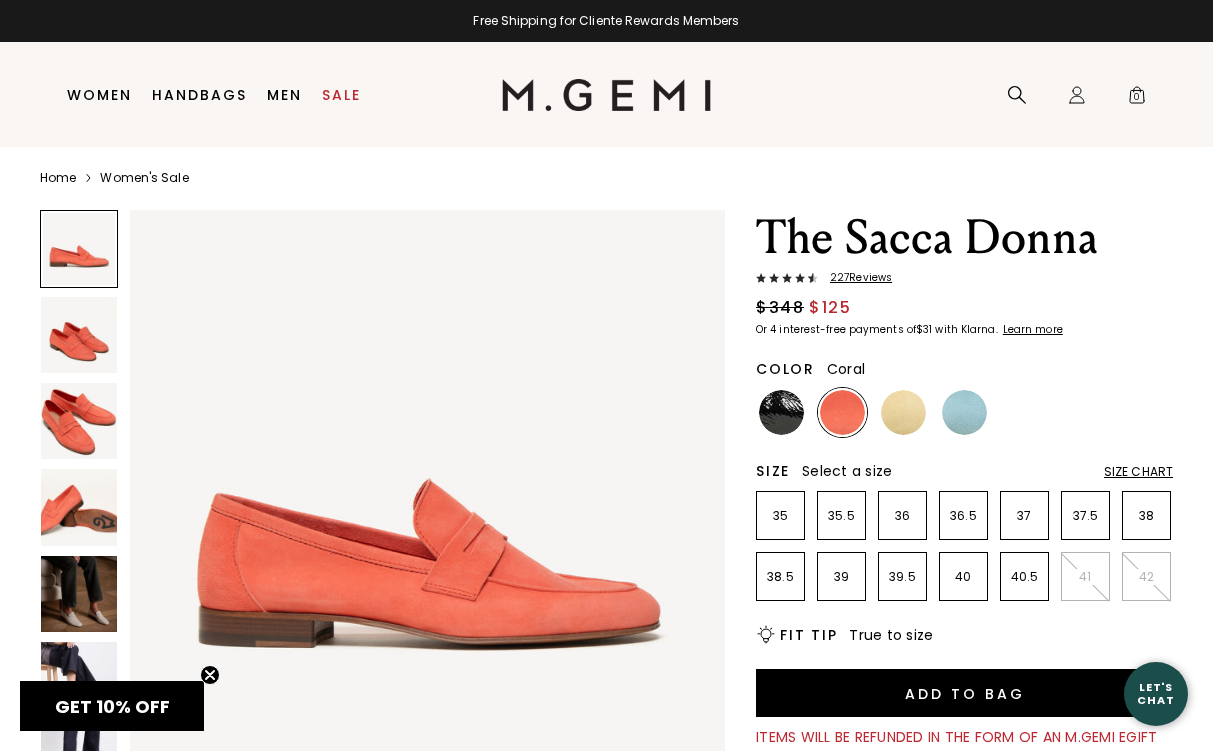 scroll, scrollTop: 0, scrollLeft: 0, axis: both 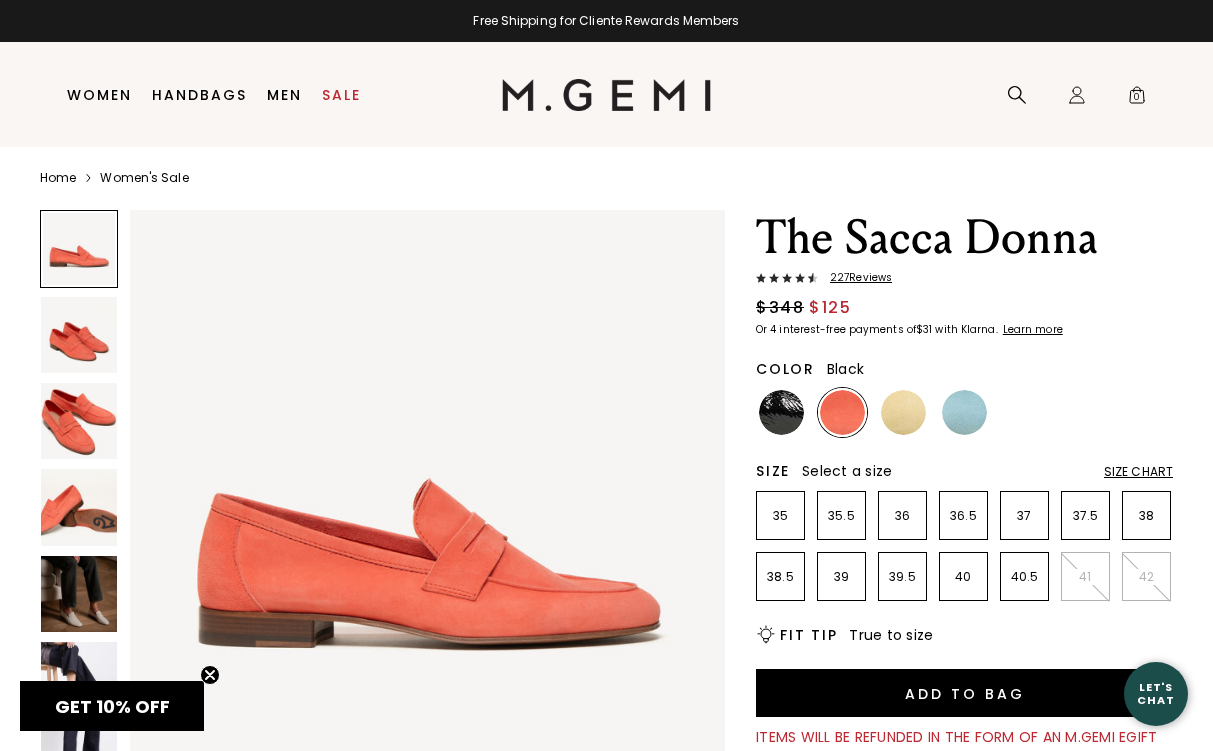 click at bounding box center (781, 412) 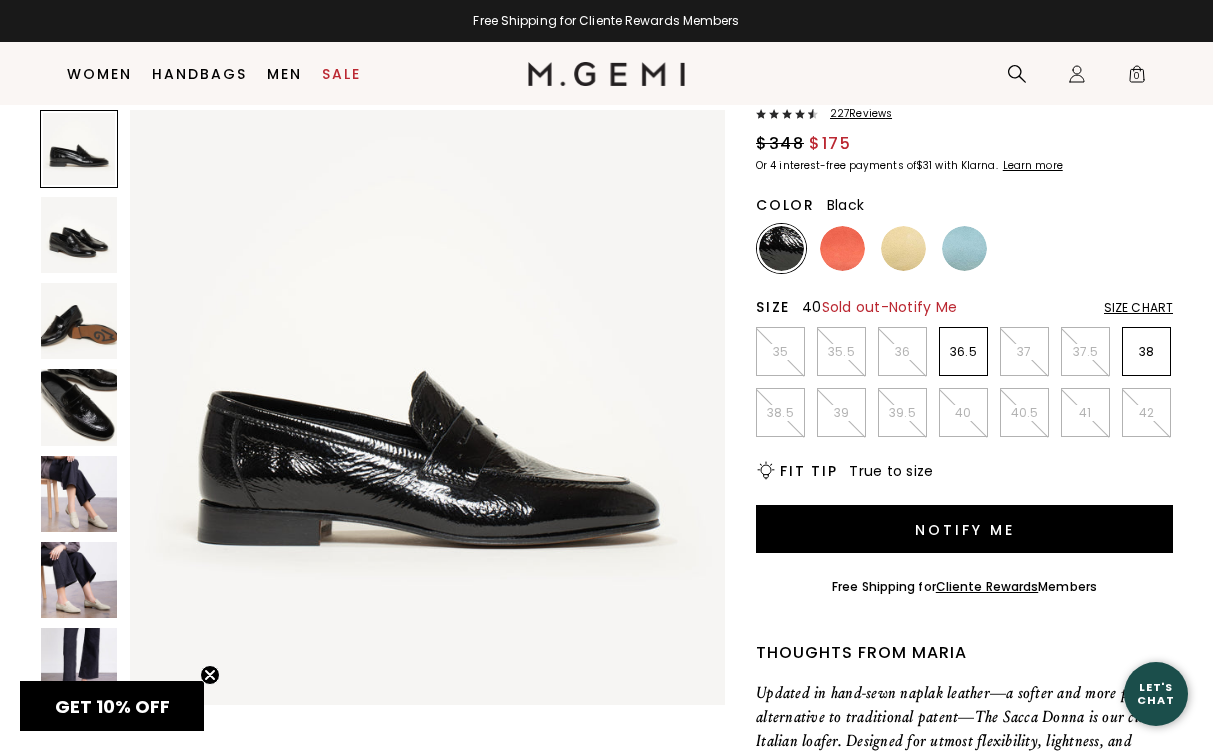 scroll, scrollTop: 133, scrollLeft: 0, axis: vertical 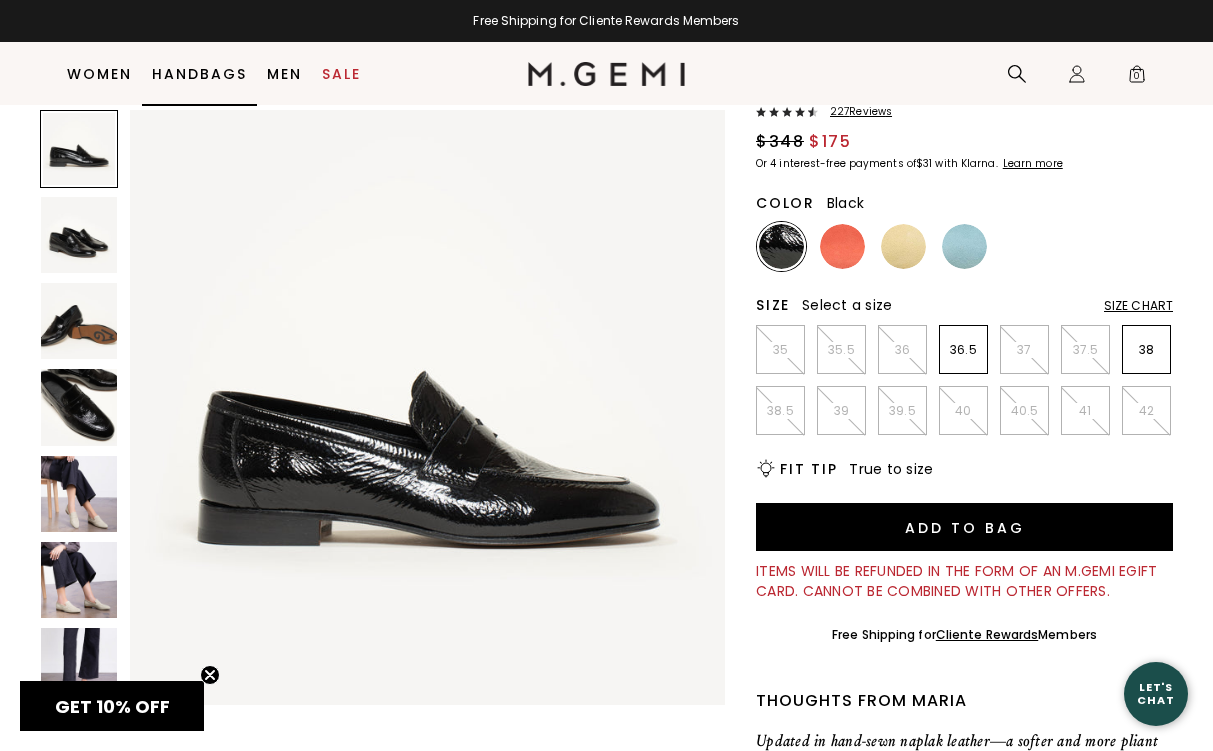 click on "Handbags" at bounding box center [199, 74] 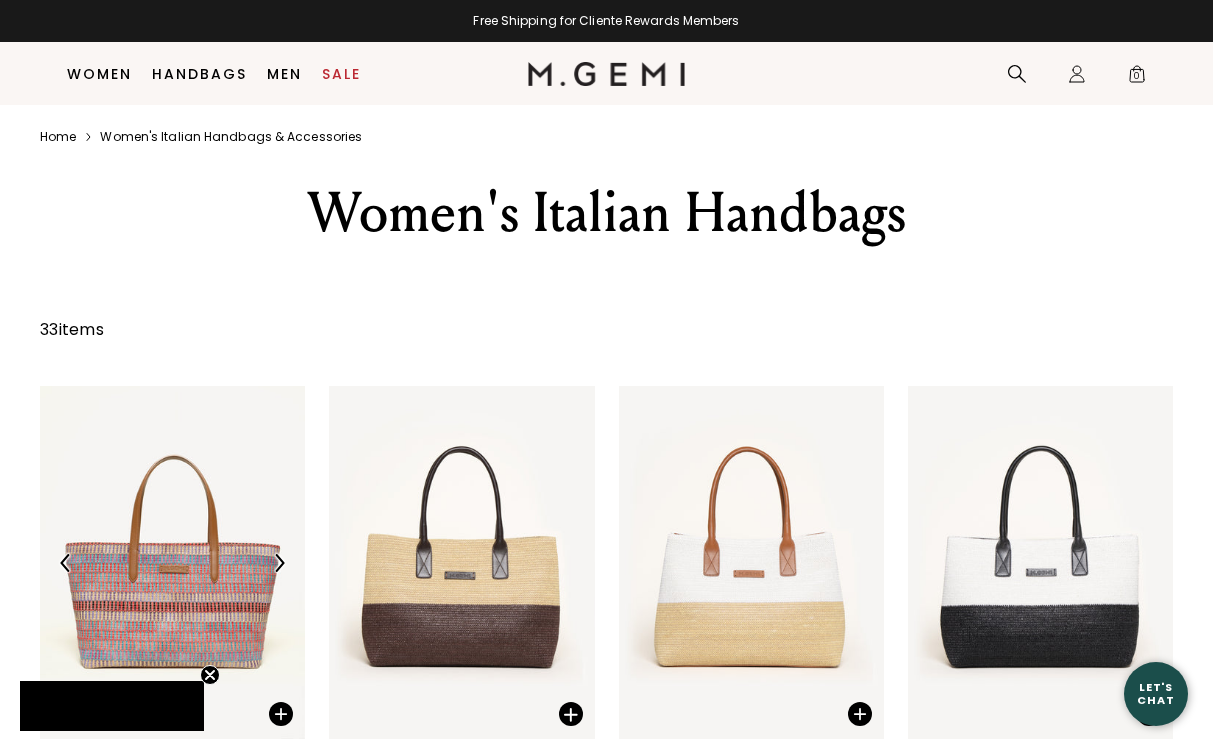 scroll, scrollTop: 385, scrollLeft: 0, axis: vertical 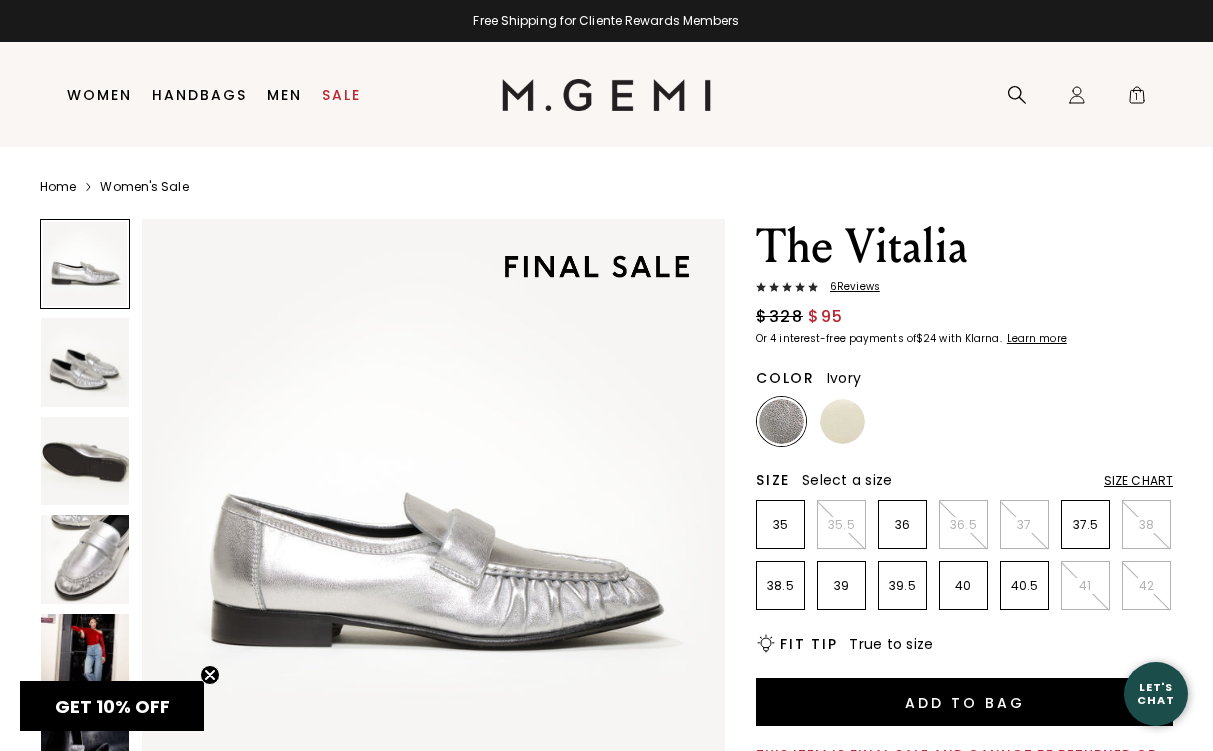 click at bounding box center [842, 421] 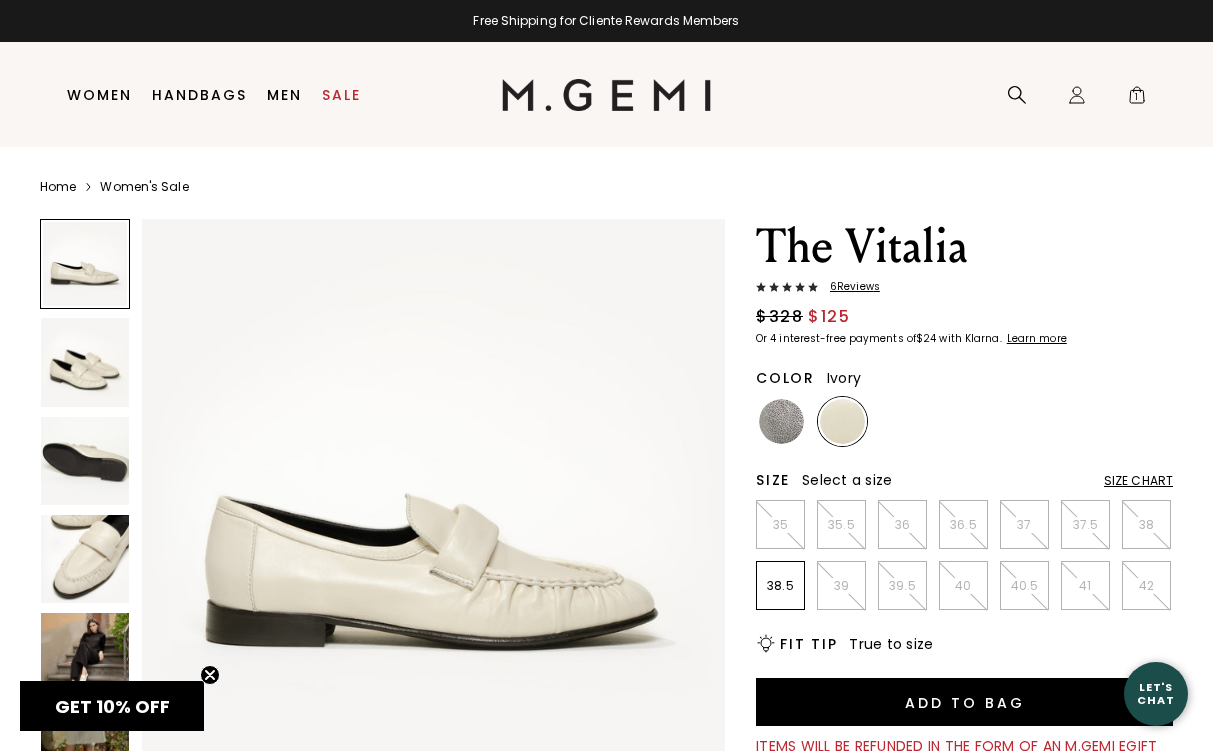 scroll, scrollTop: 0, scrollLeft: 0, axis: both 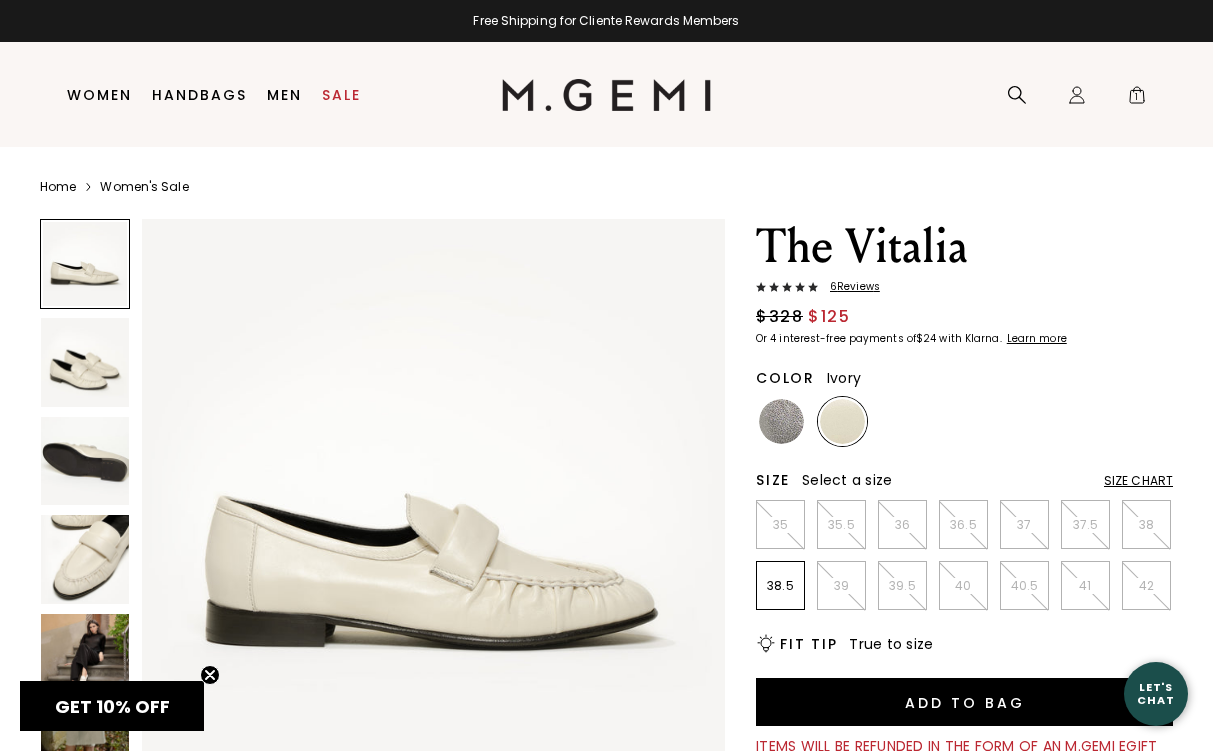 click at bounding box center [85, 362] 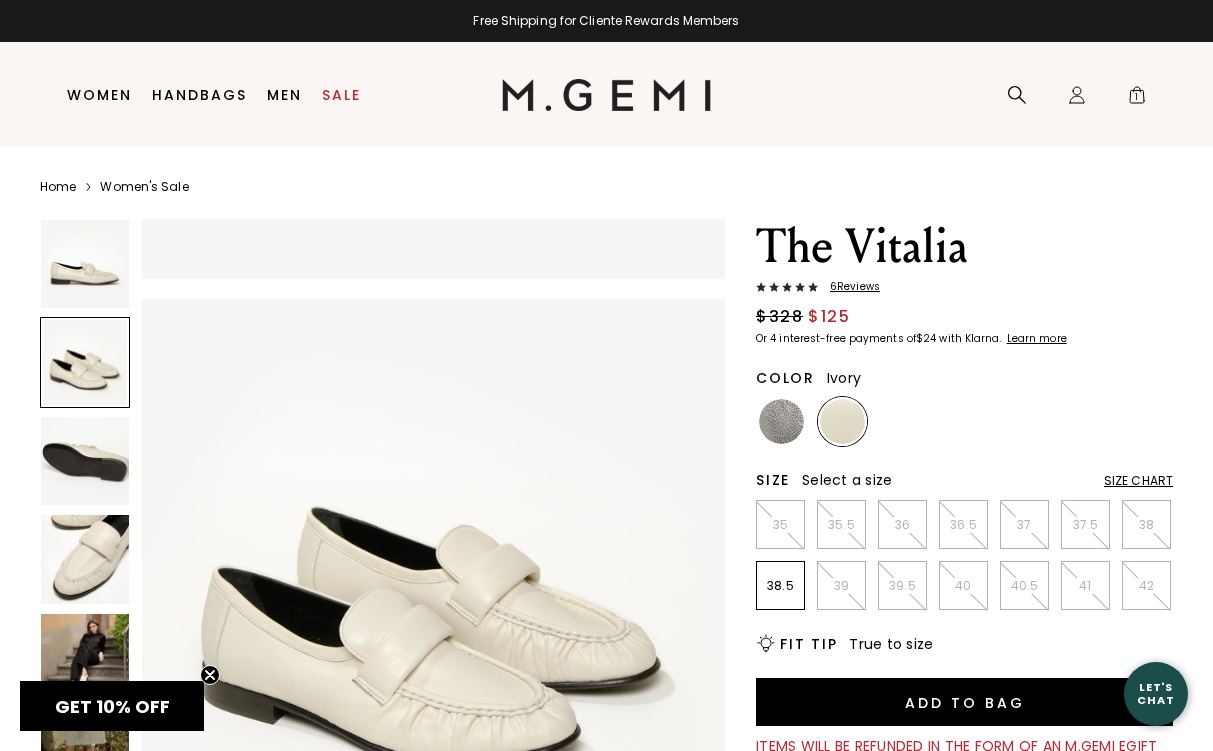 scroll, scrollTop: 603, scrollLeft: 0, axis: vertical 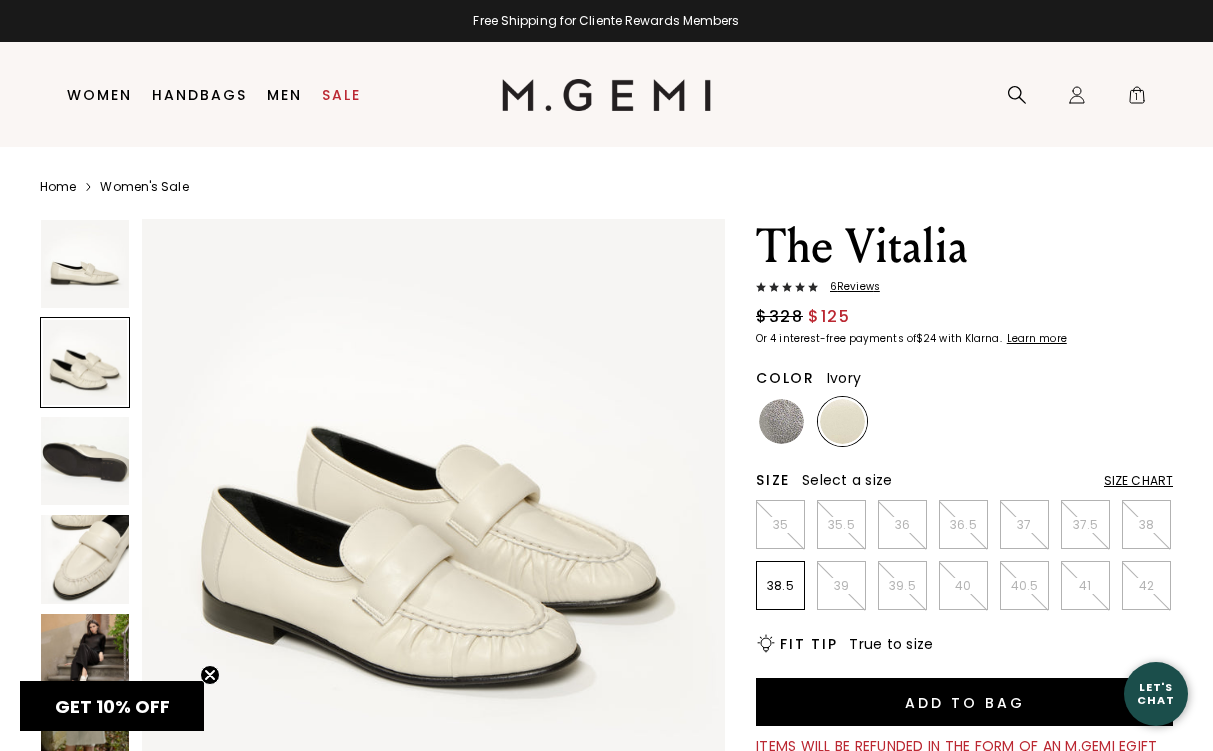 click at bounding box center (85, 461) 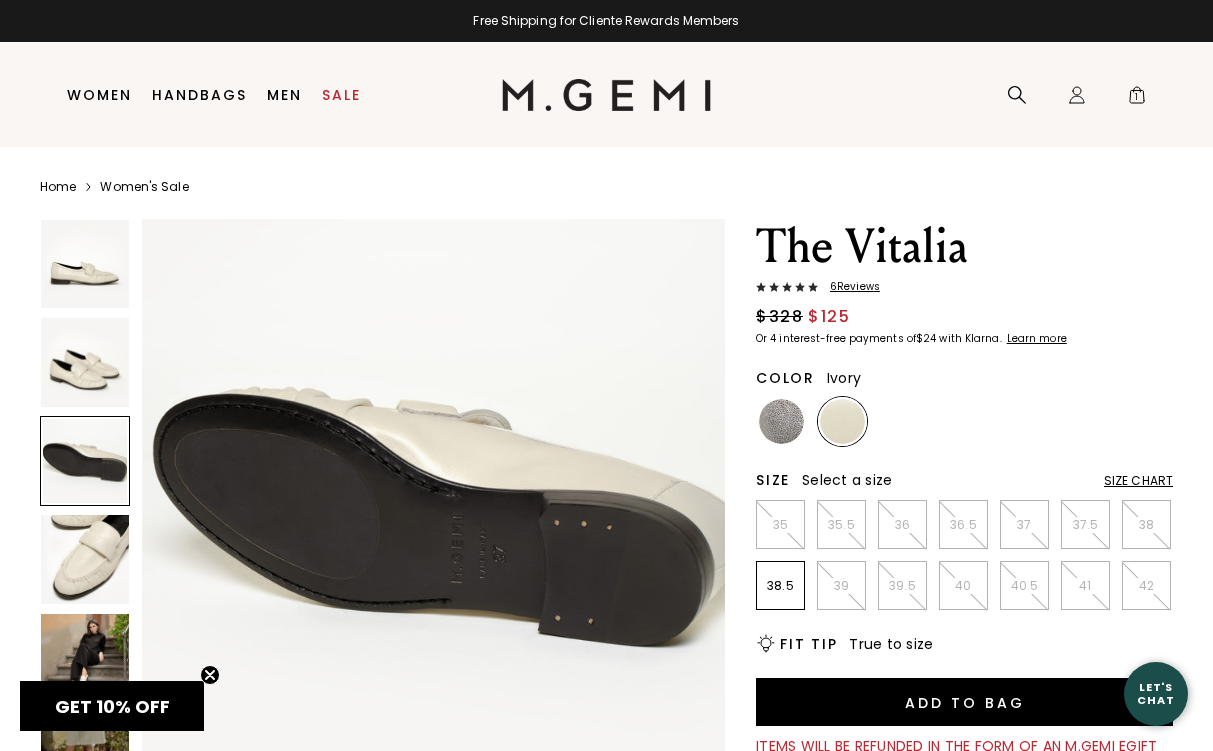 click at bounding box center [85, 559] 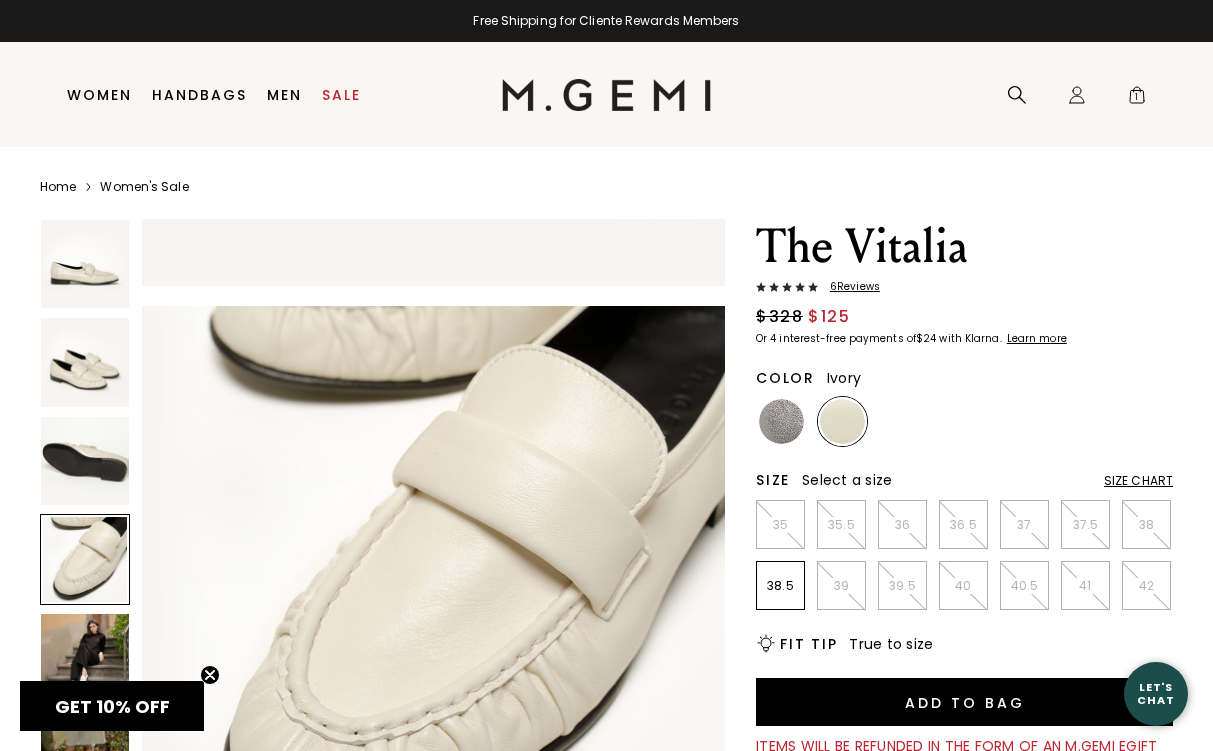 scroll, scrollTop: 1808, scrollLeft: 0, axis: vertical 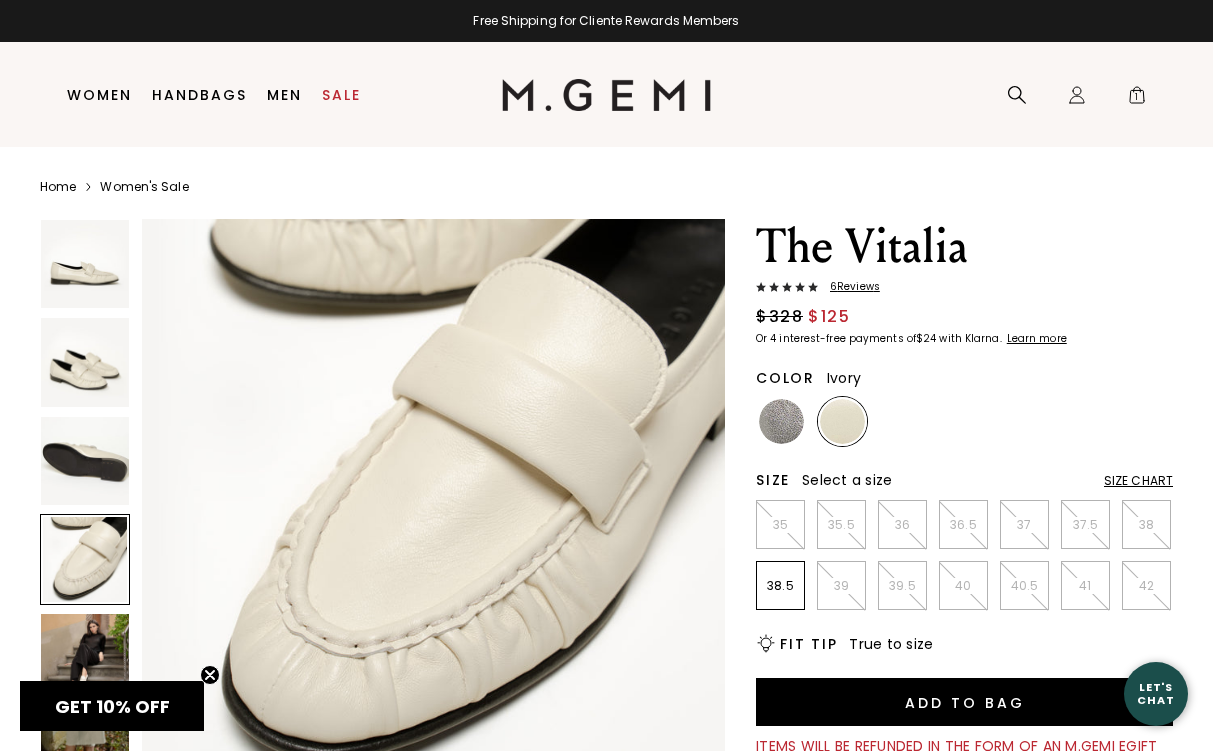 click at bounding box center (85, 658) 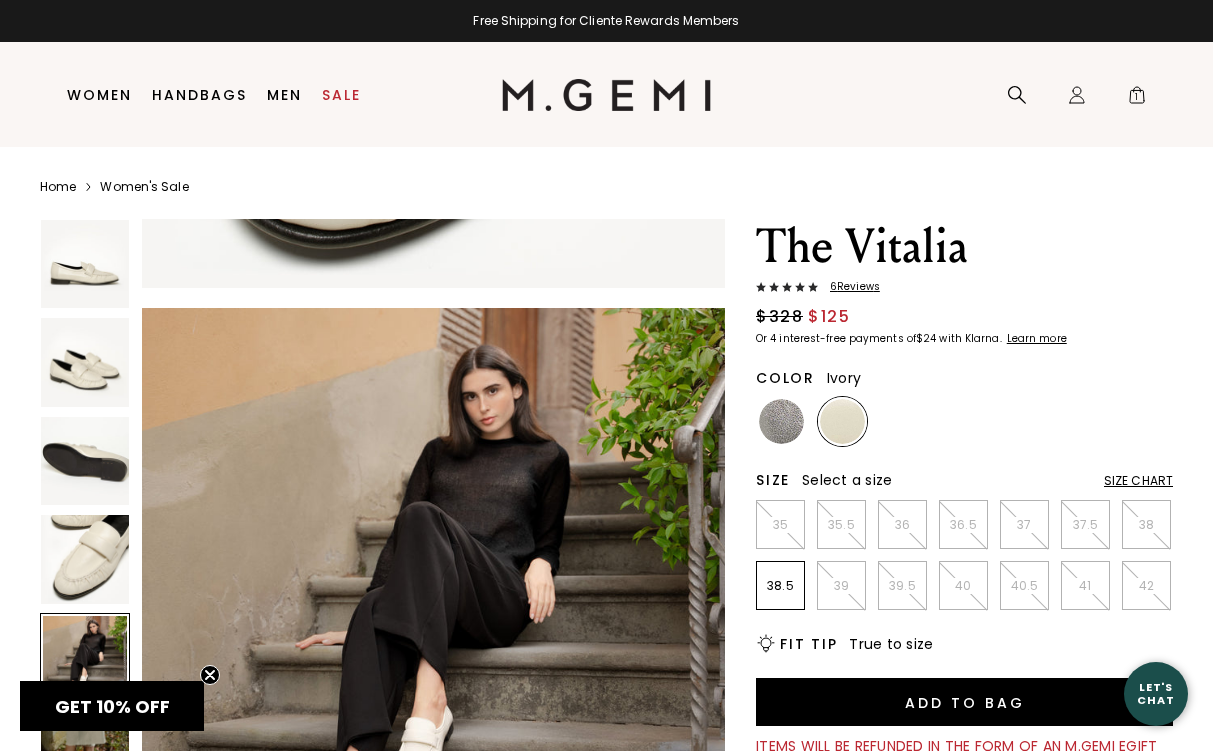 scroll, scrollTop: 2410, scrollLeft: 0, axis: vertical 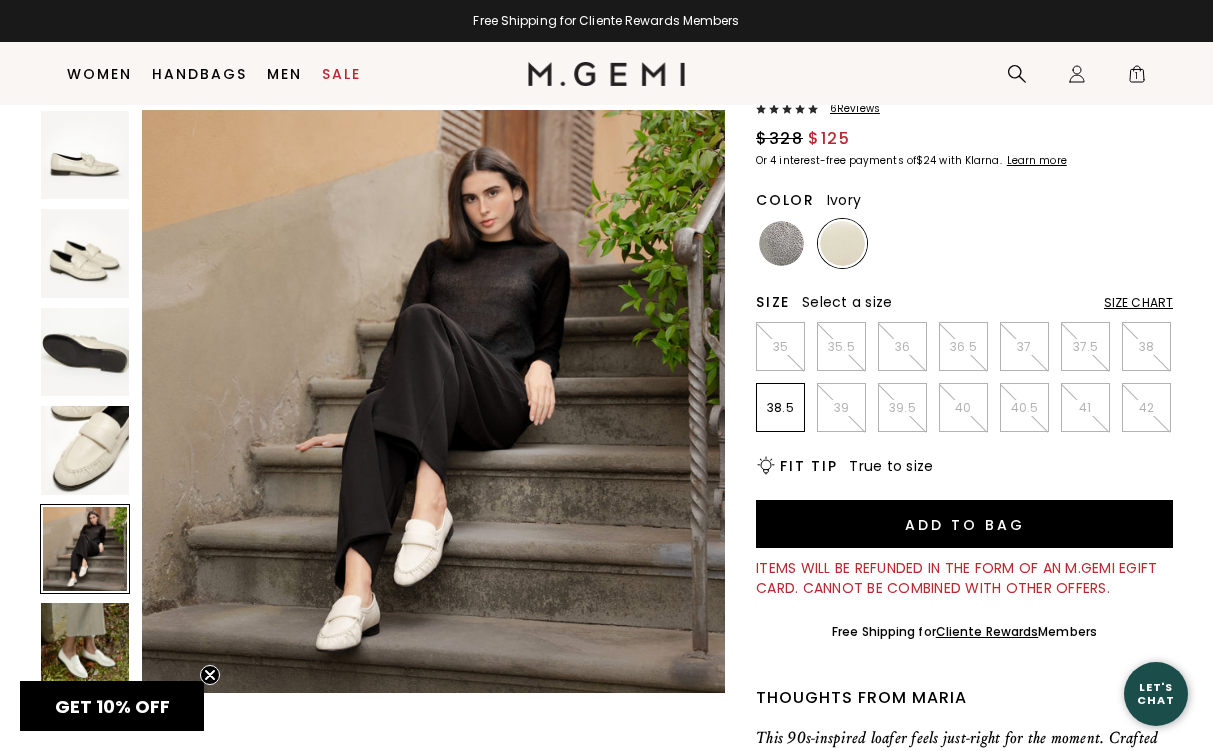 click at bounding box center (85, 647) 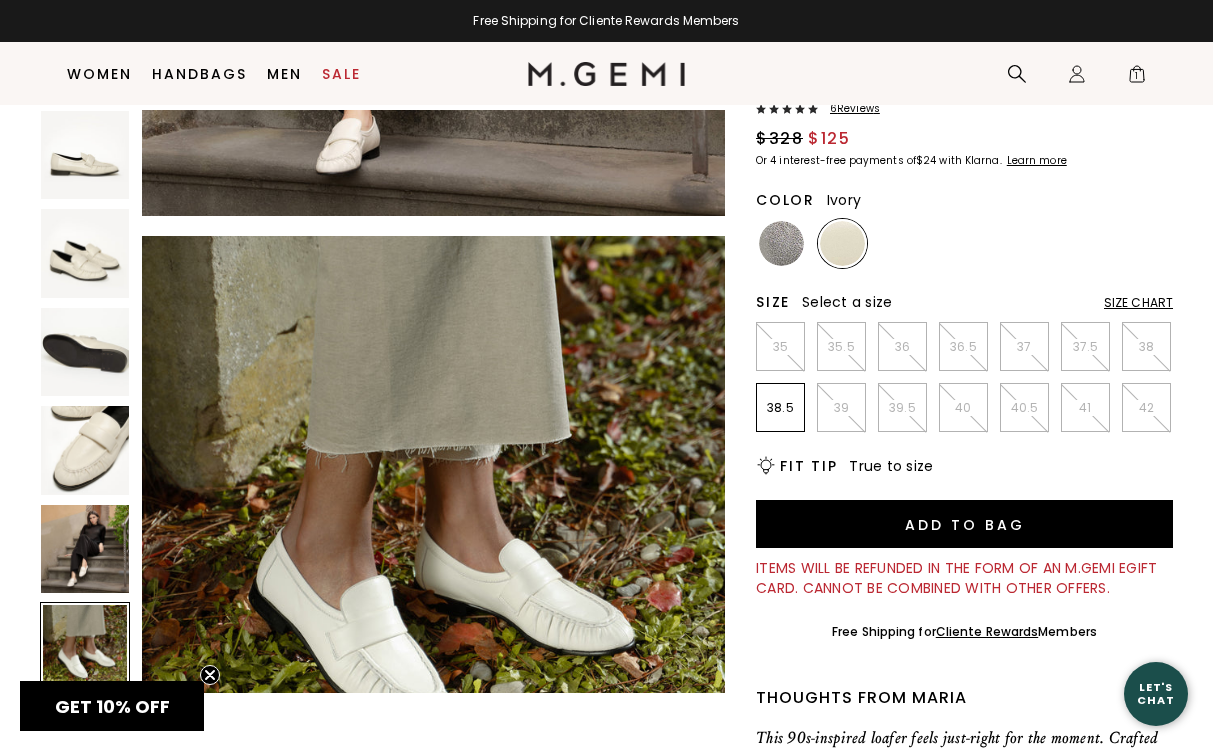 scroll, scrollTop: 3013, scrollLeft: 0, axis: vertical 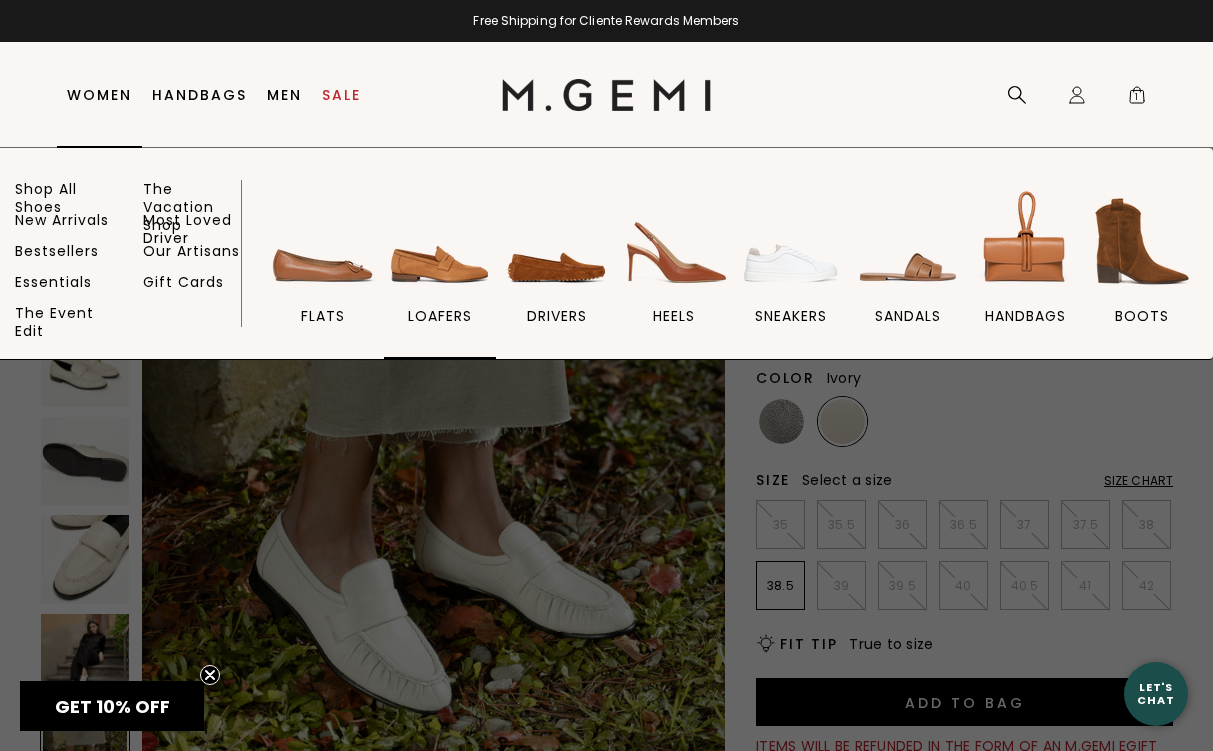 click at bounding box center [440, 241] 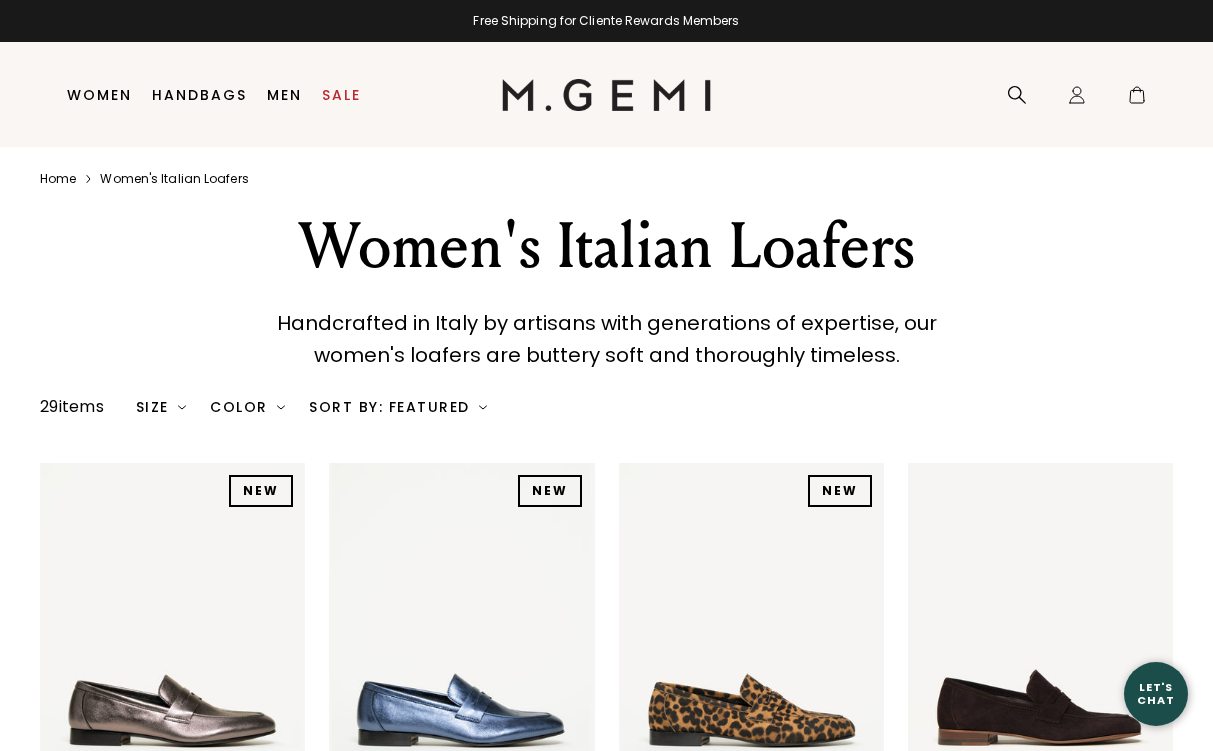 scroll, scrollTop: 0, scrollLeft: 0, axis: both 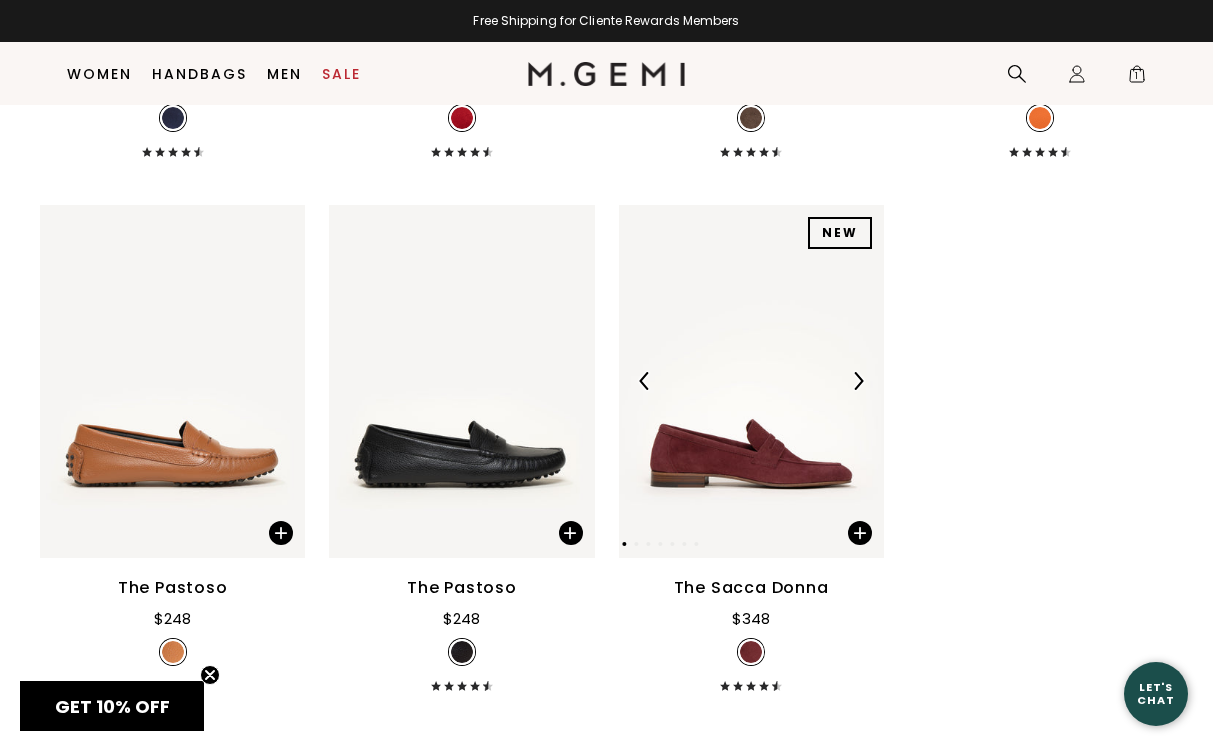 click at bounding box center (751, 381) 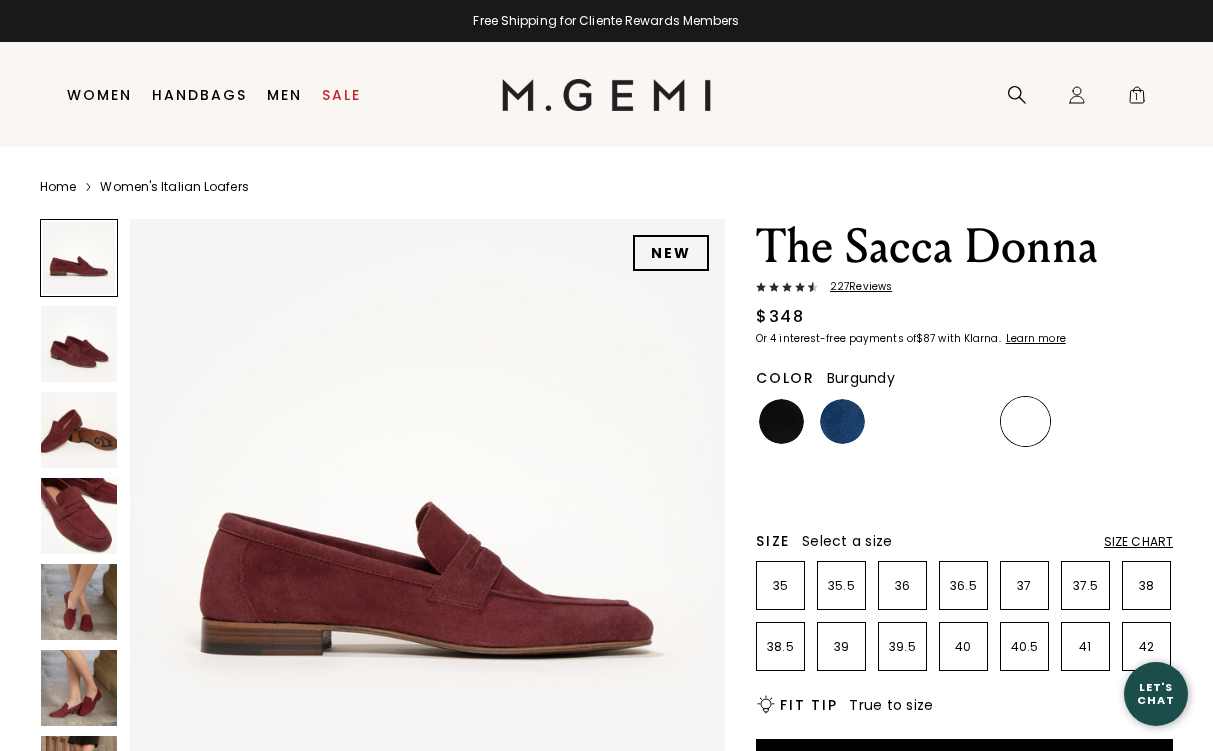 scroll, scrollTop: 0, scrollLeft: 0, axis: both 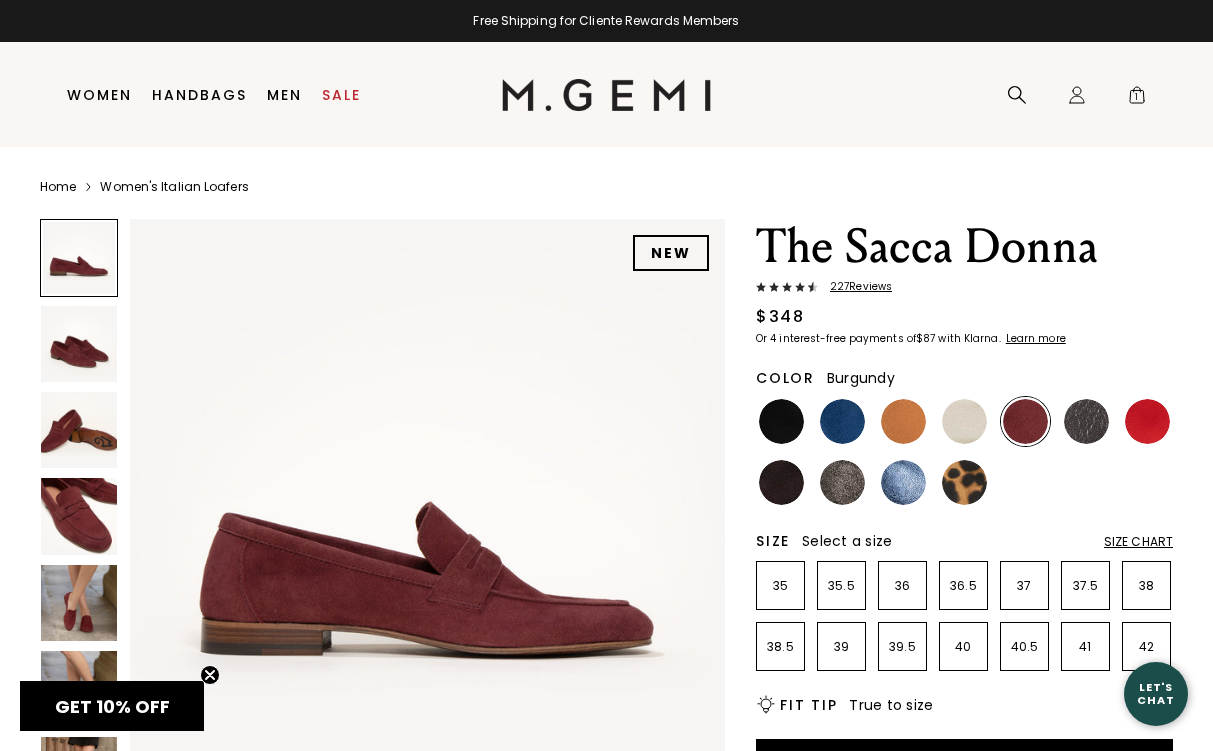 click on "227  Review s" at bounding box center [855, 287] 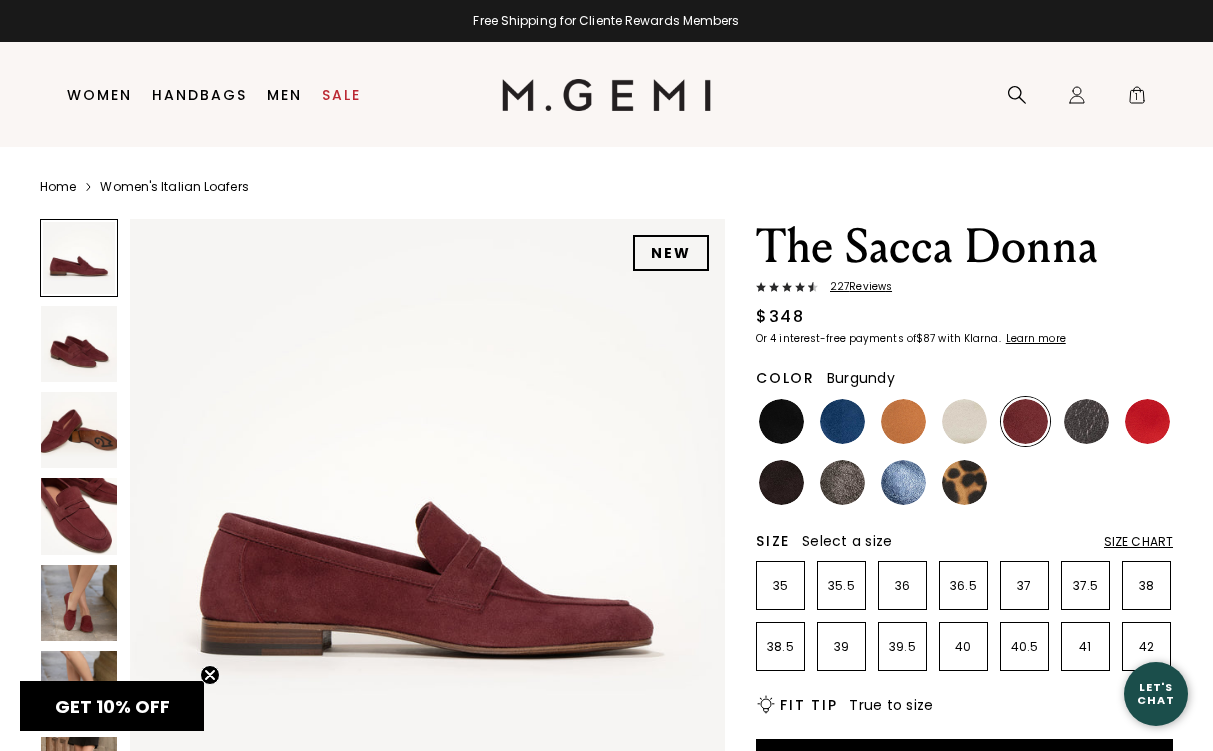 scroll, scrollTop: 0, scrollLeft: 0, axis: both 